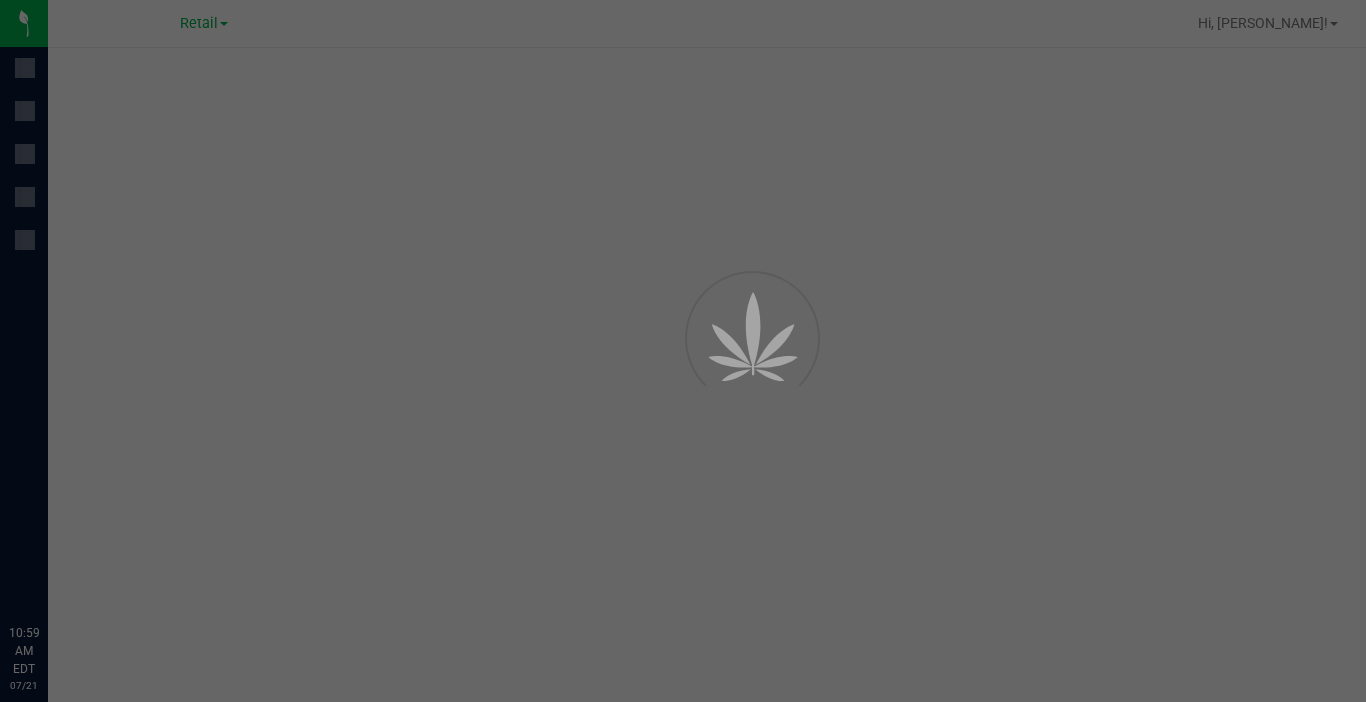 scroll, scrollTop: 0, scrollLeft: 0, axis: both 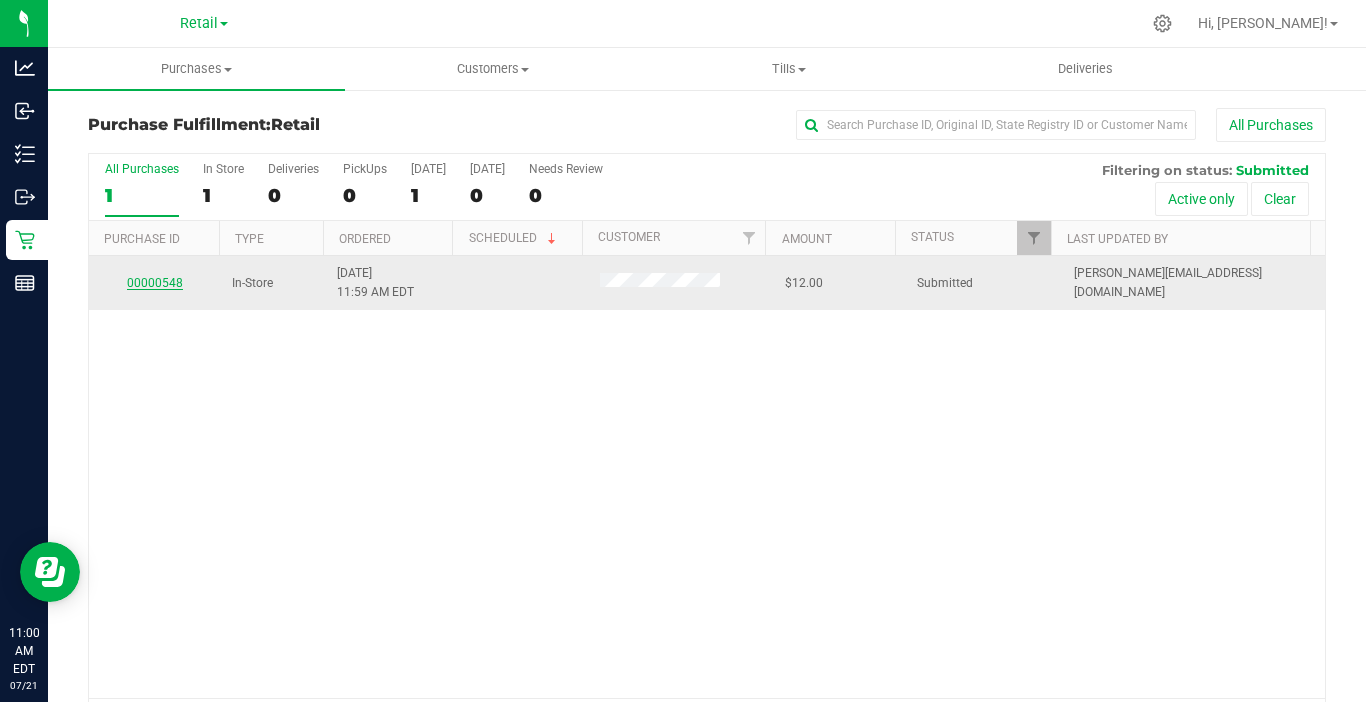 click on "00000548" at bounding box center (155, 283) 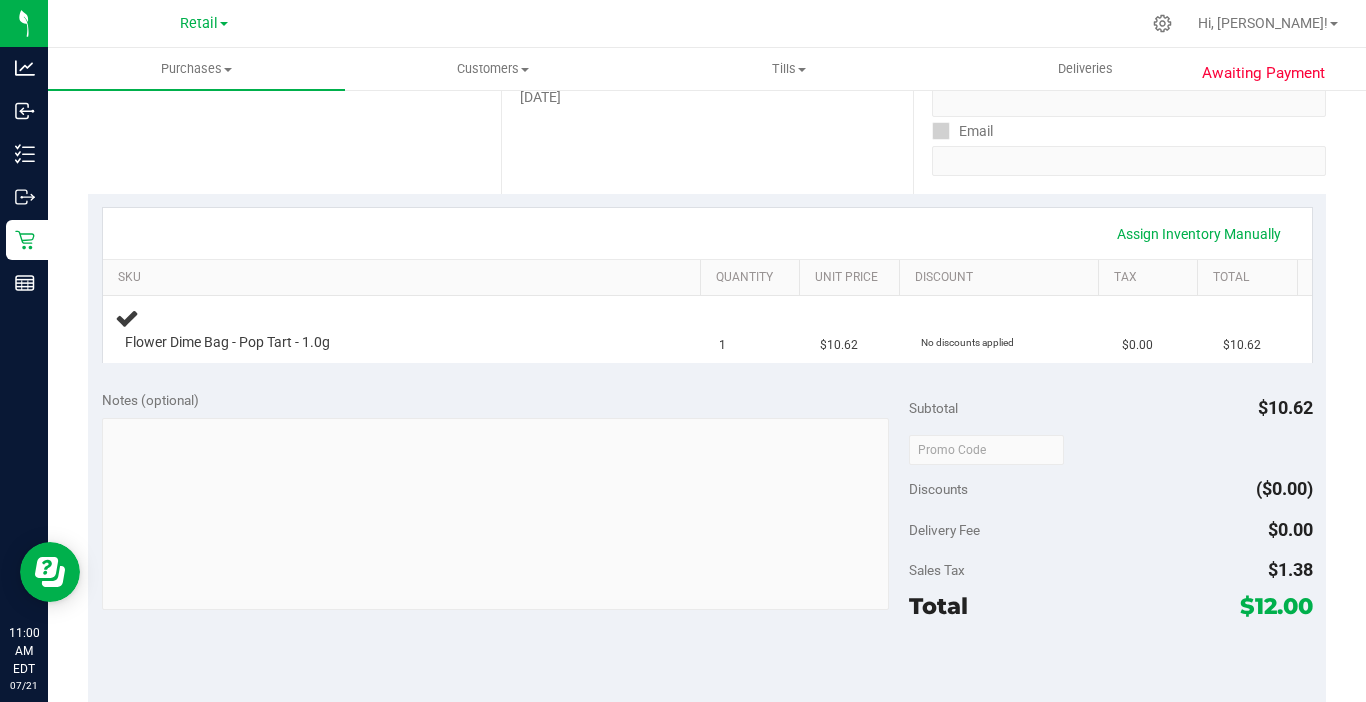 scroll, scrollTop: 400, scrollLeft: 0, axis: vertical 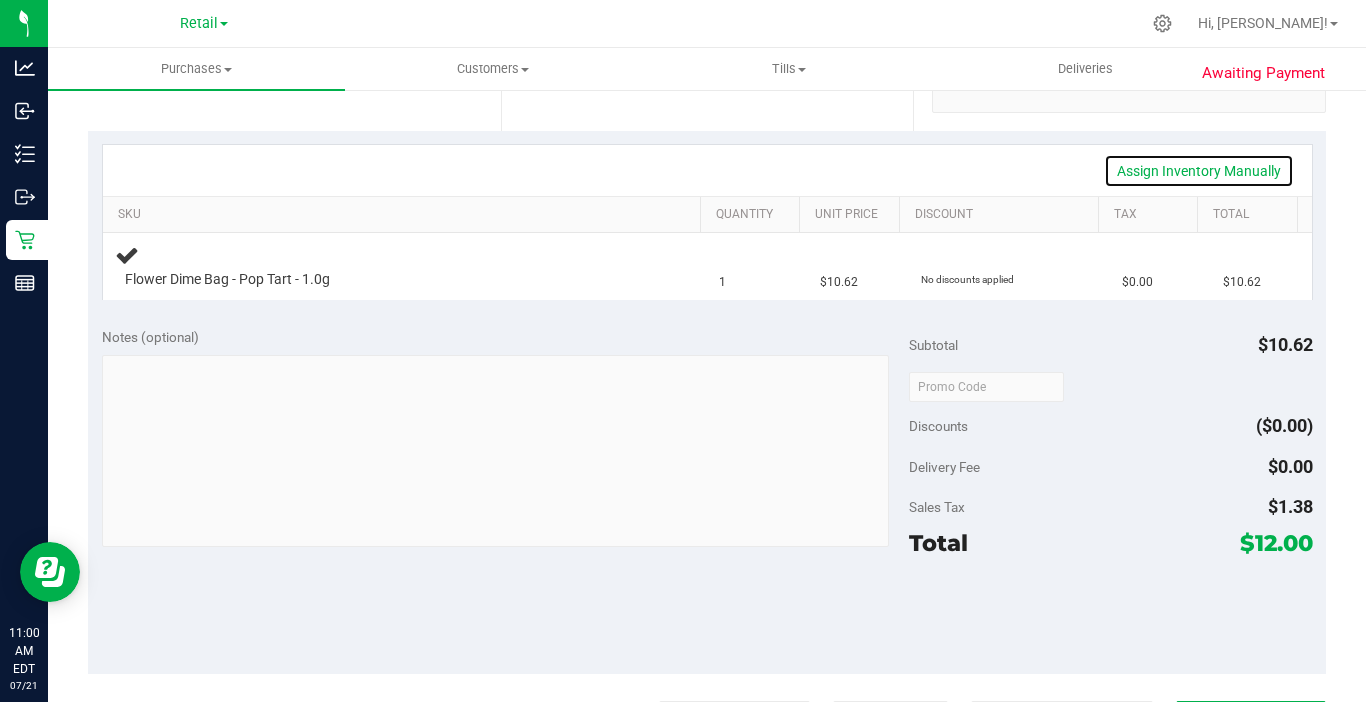 click on "Assign Inventory Manually" at bounding box center (1199, 171) 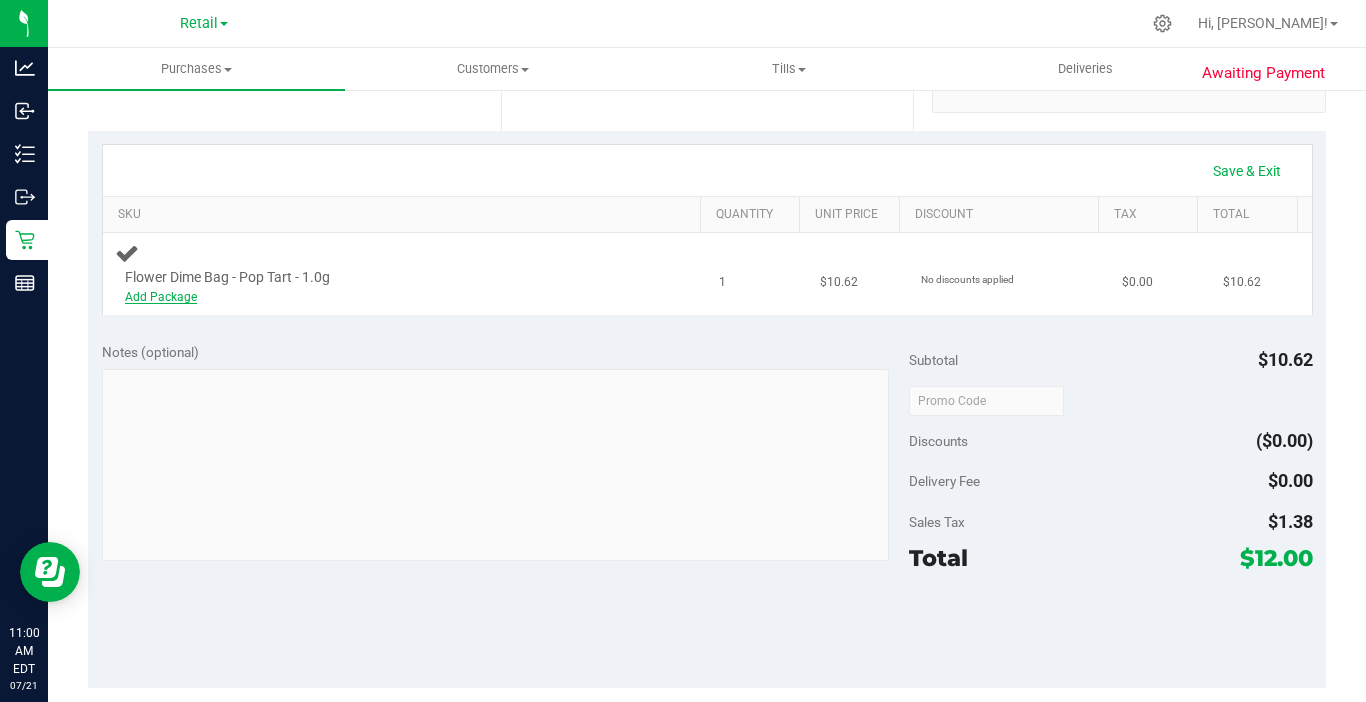 click on "Add Package" at bounding box center (161, 297) 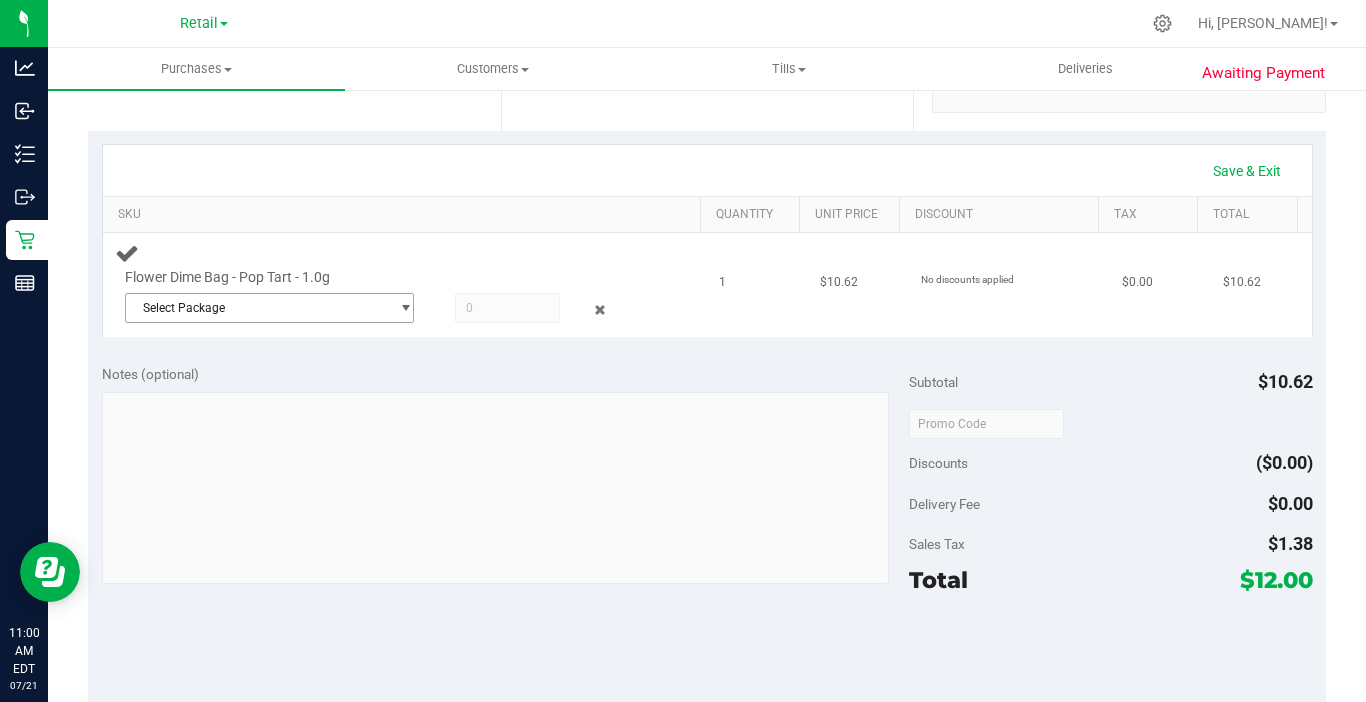 click on "Select Package" at bounding box center [257, 308] 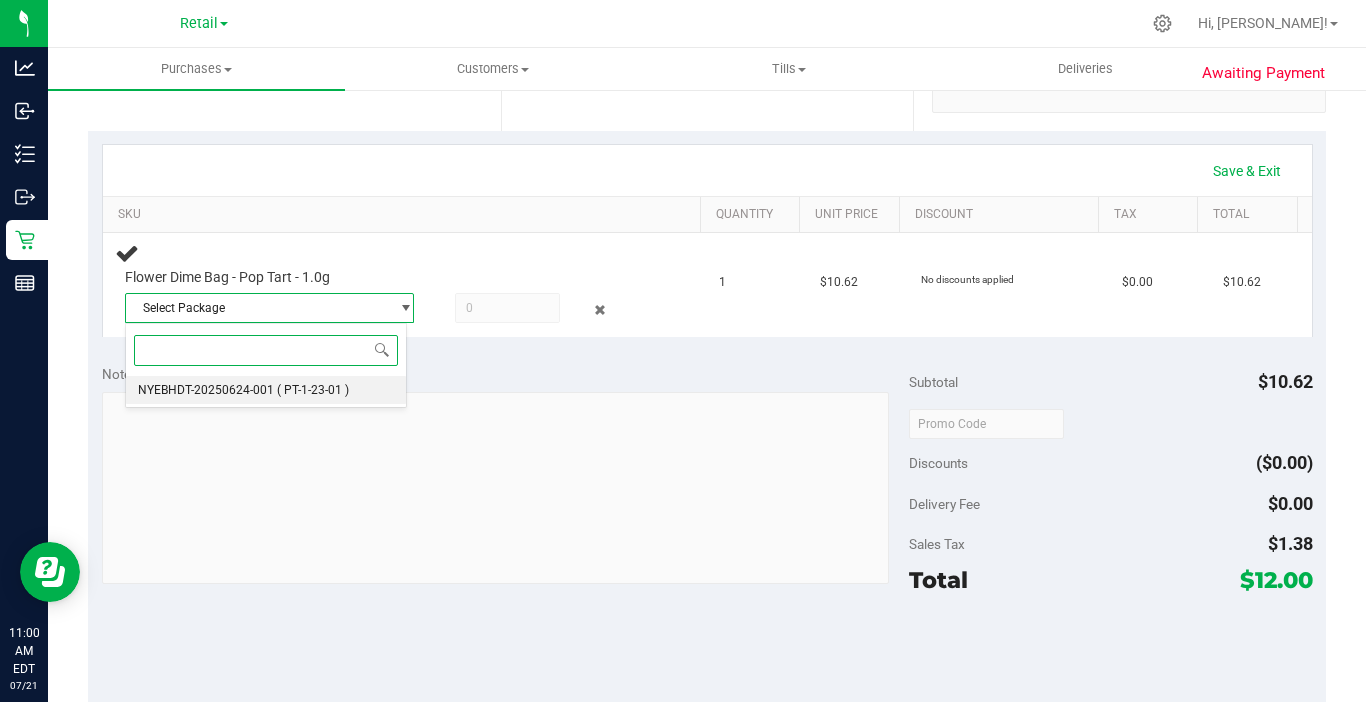 click on "NYEBHDT-20250624-001" at bounding box center (206, 390) 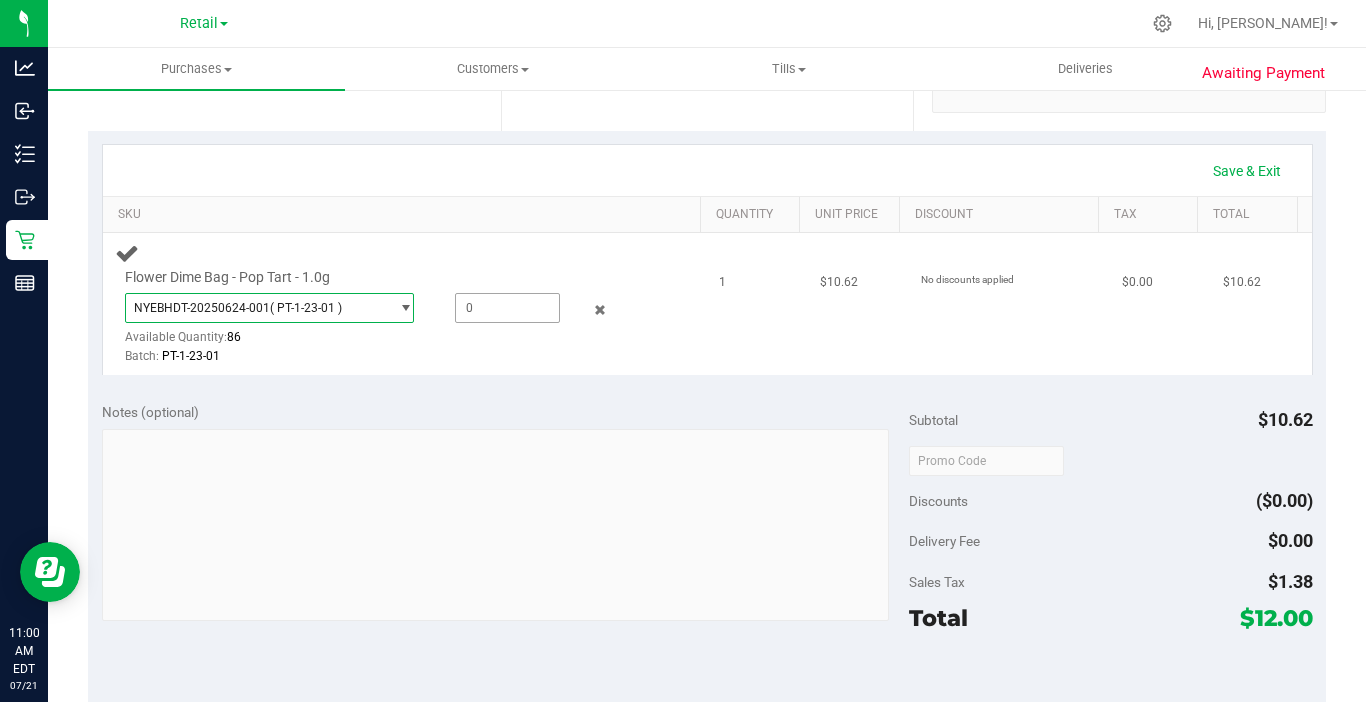 click at bounding box center [507, 308] 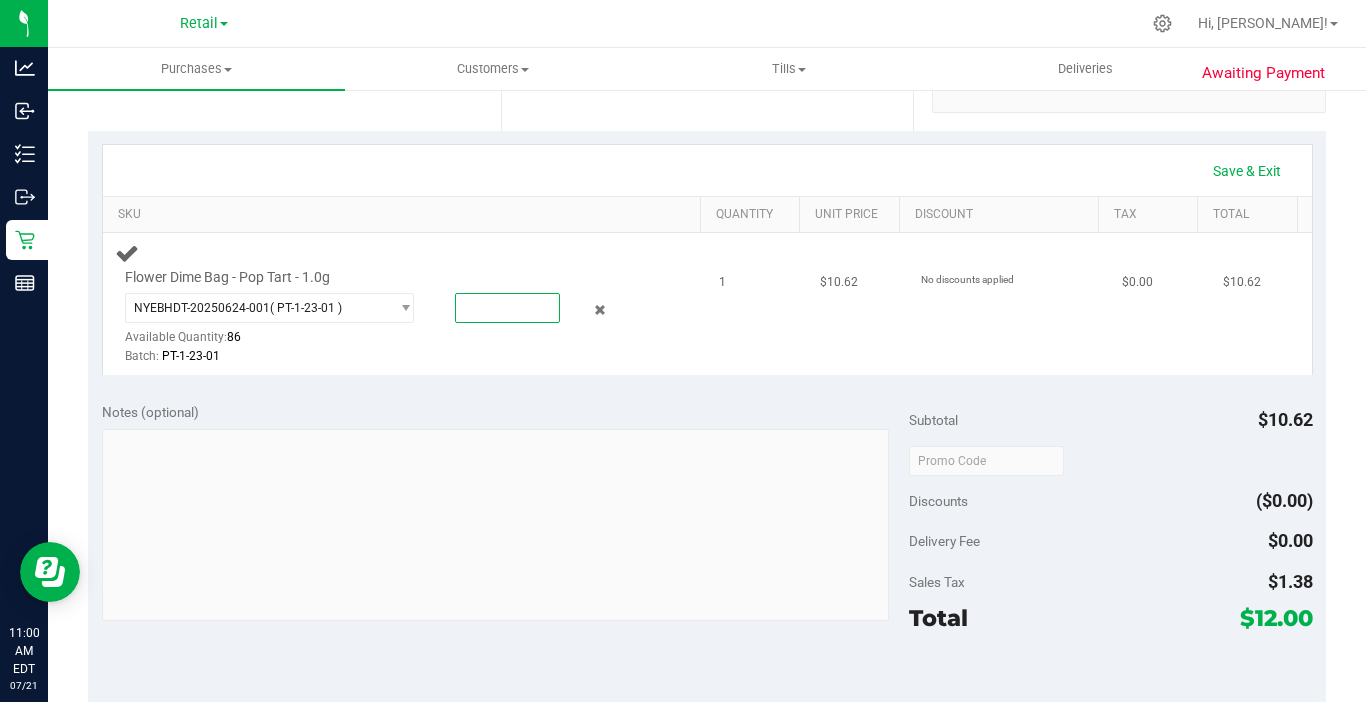 type on "1" 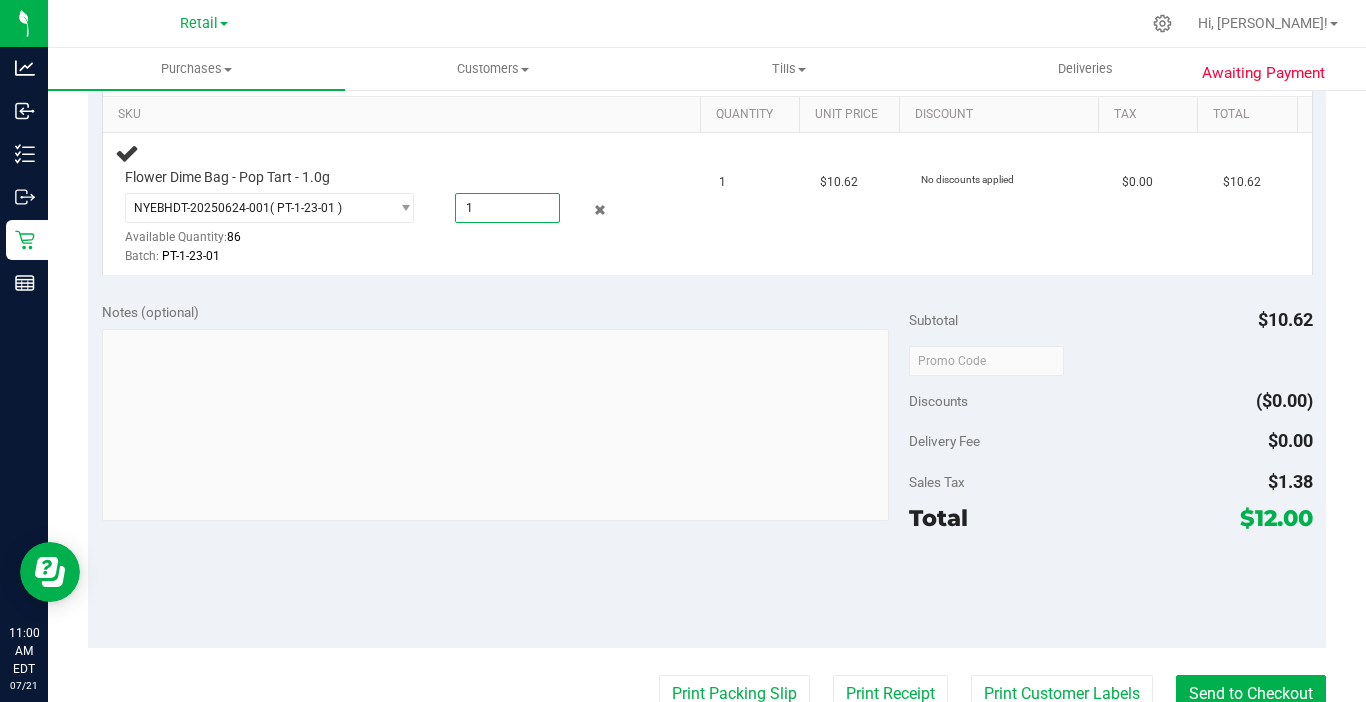 scroll, scrollTop: 700, scrollLeft: 0, axis: vertical 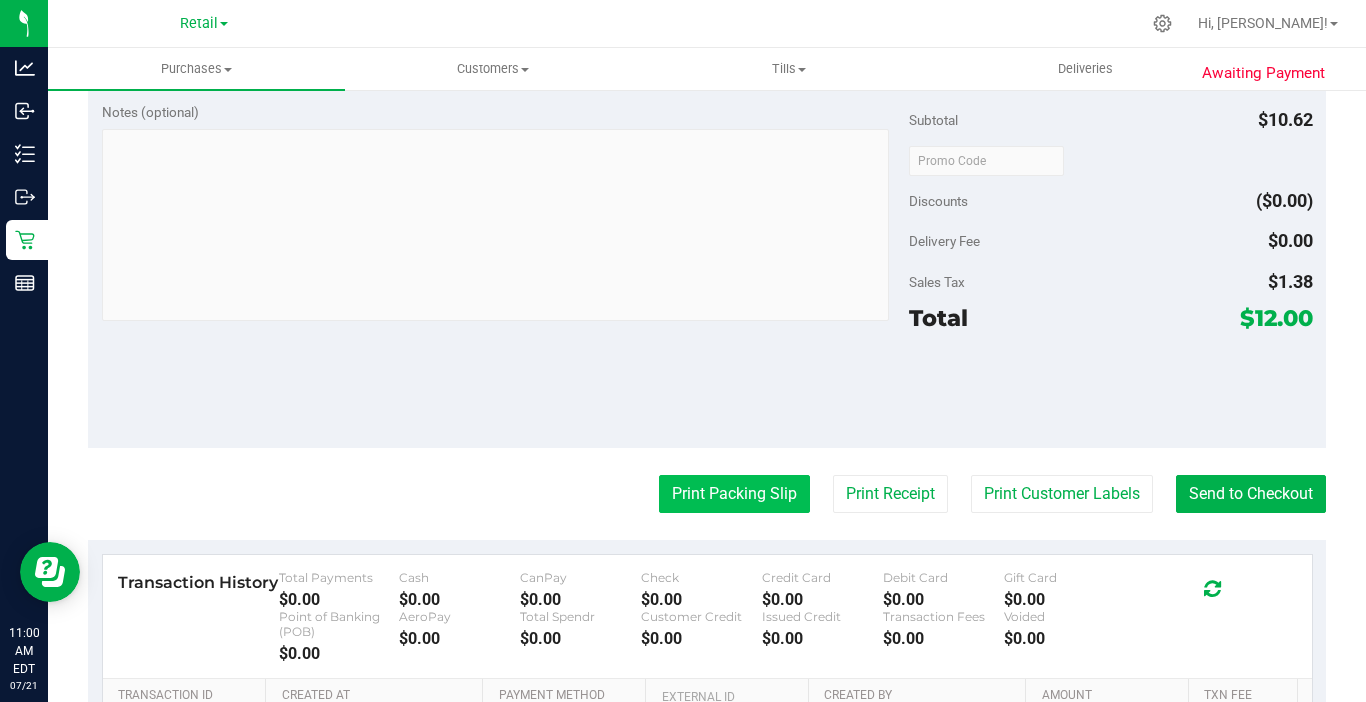 type on "1.0000" 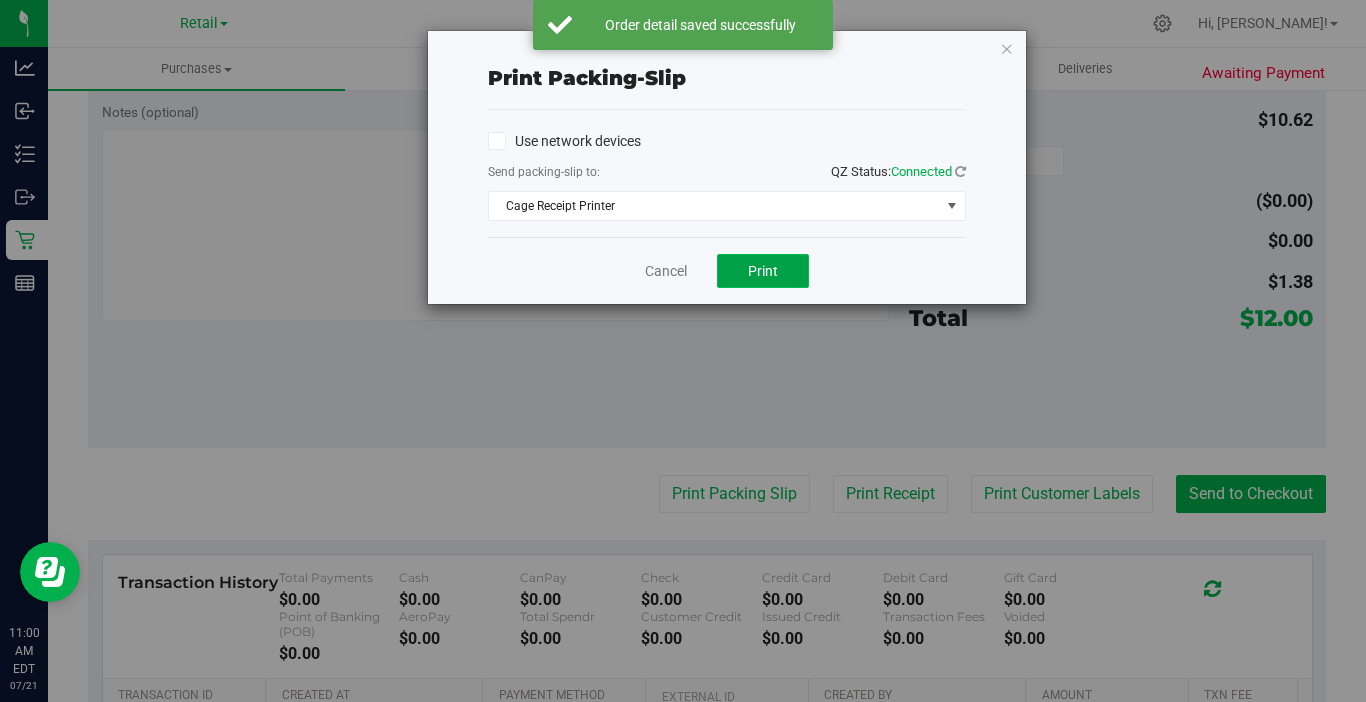 click on "Print" at bounding box center (763, 271) 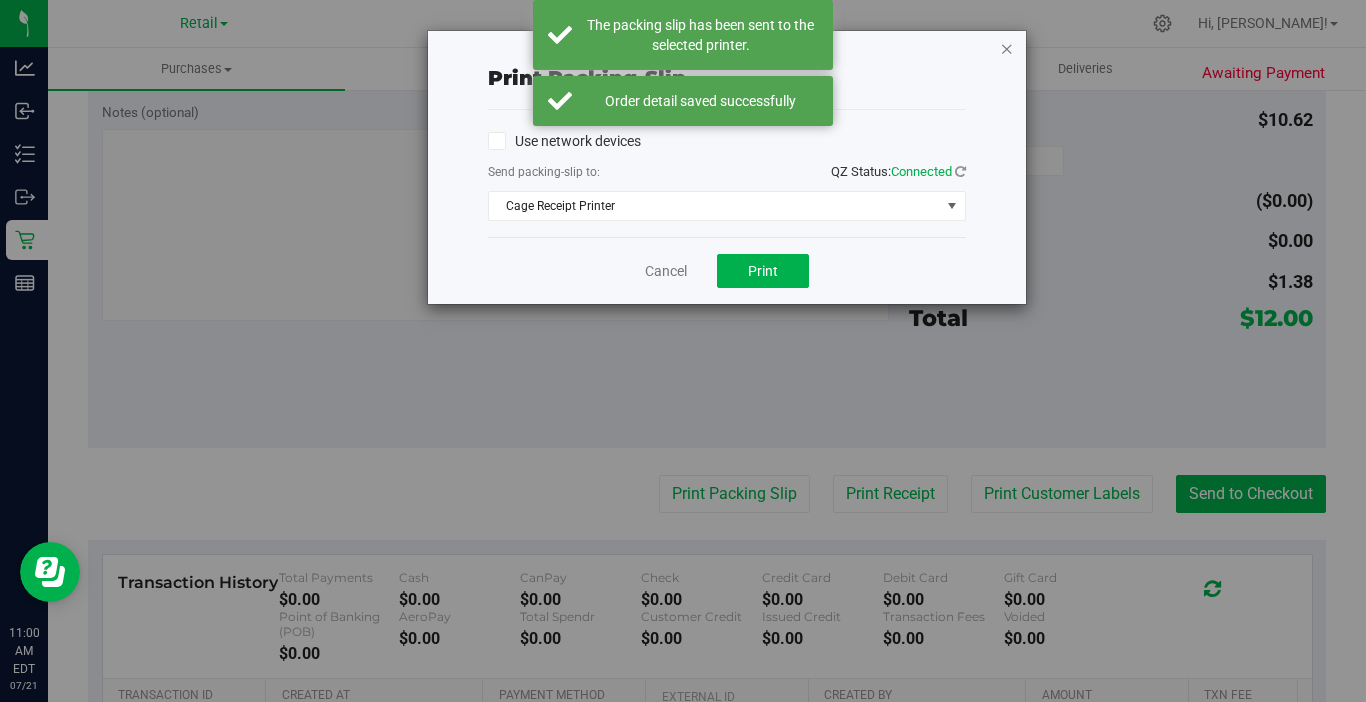 click at bounding box center (1007, 48) 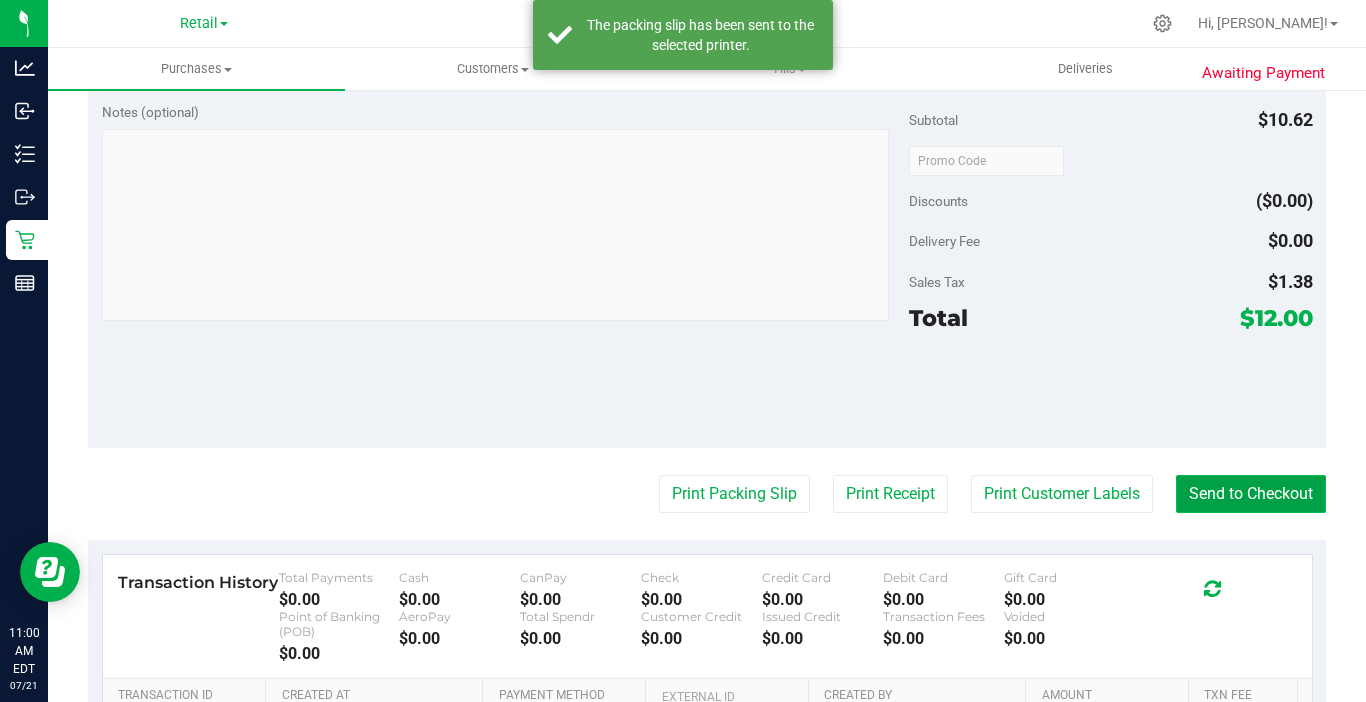 click on "Send to Checkout" at bounding box center (1251, 494) 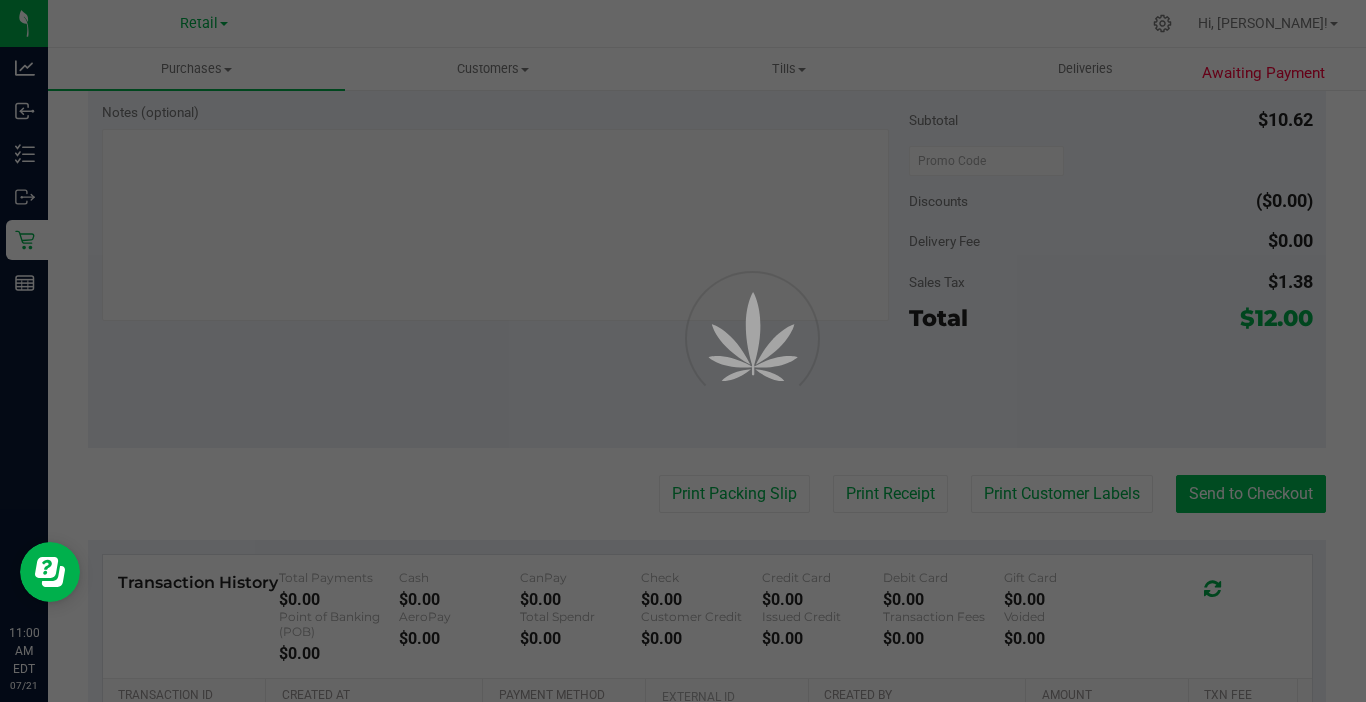 scroll, scrollTop: 0, scrollLeft: 0, axis: both 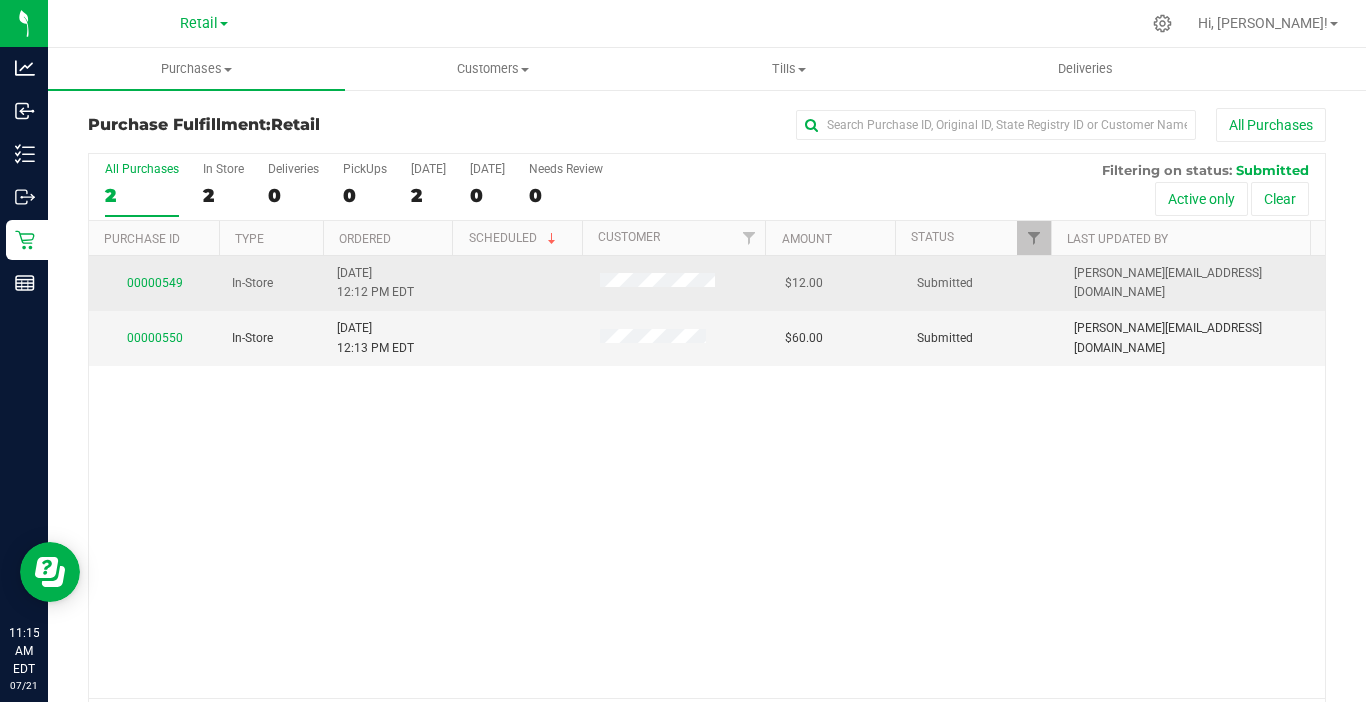 click on "00000549" at bounding box center (154, 283) 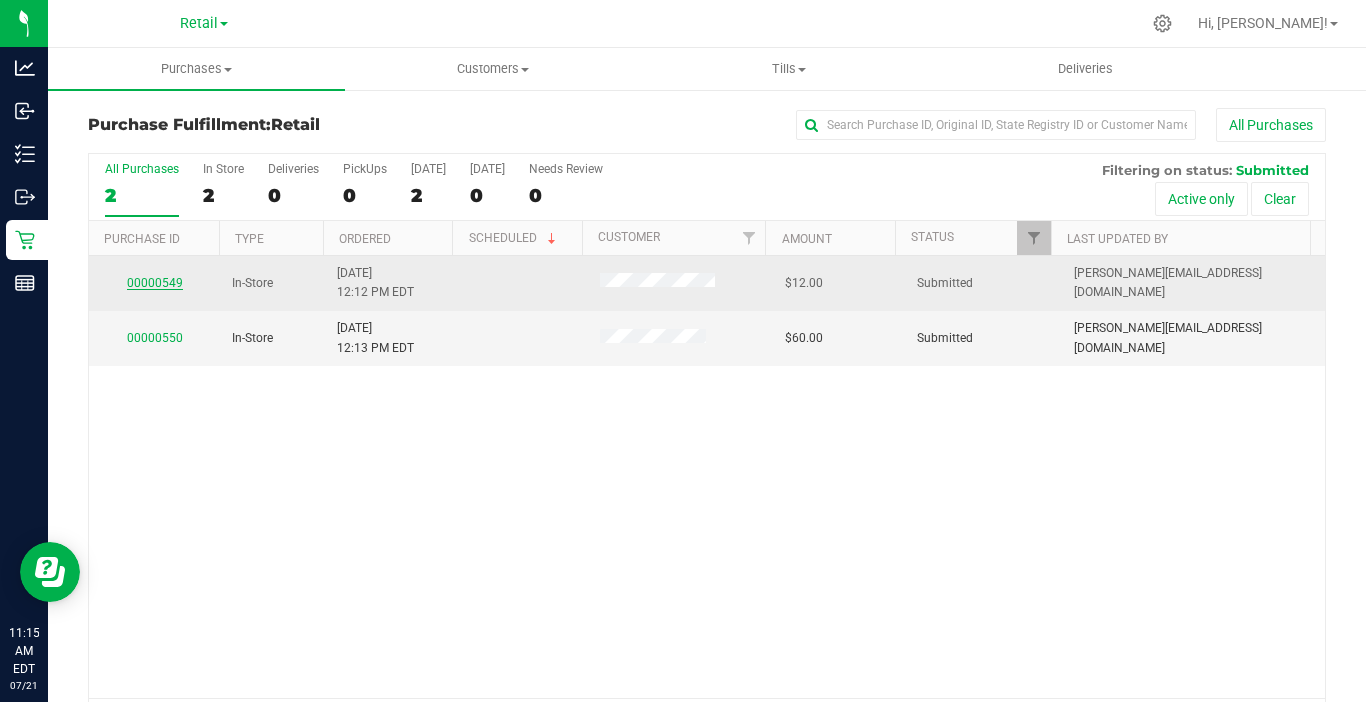 click on "00000549" at bounding box center [155, 283] 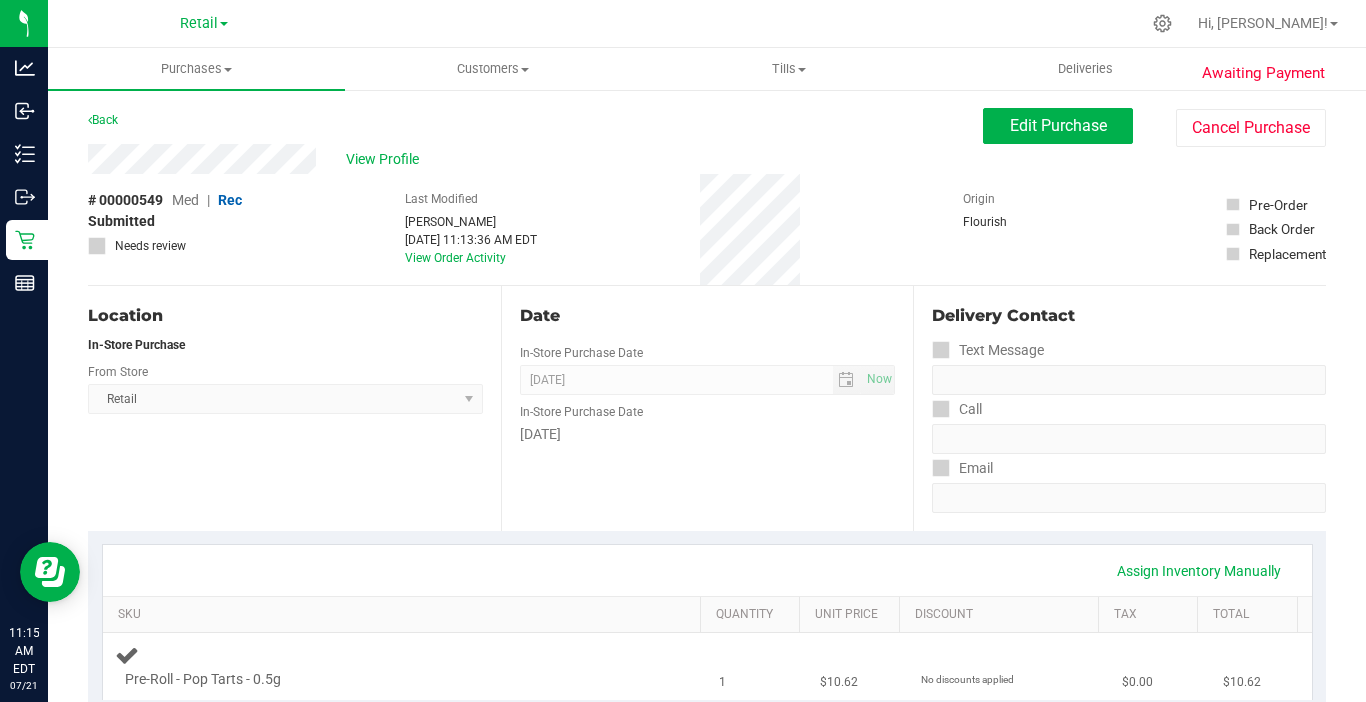 scroll, scrollTop: 200, scrollLeft: 0, axis: vertical 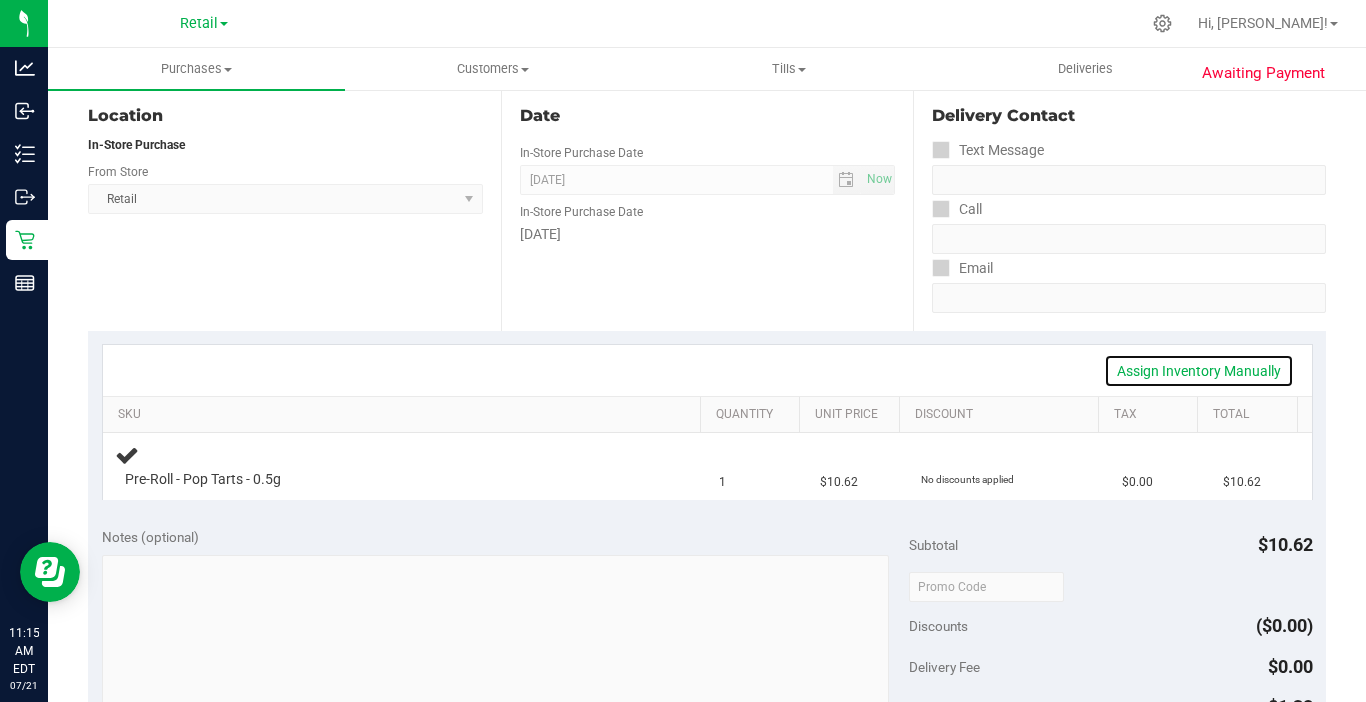 click on "Assign Inventory Manually" at bounding box center (1199, 371) 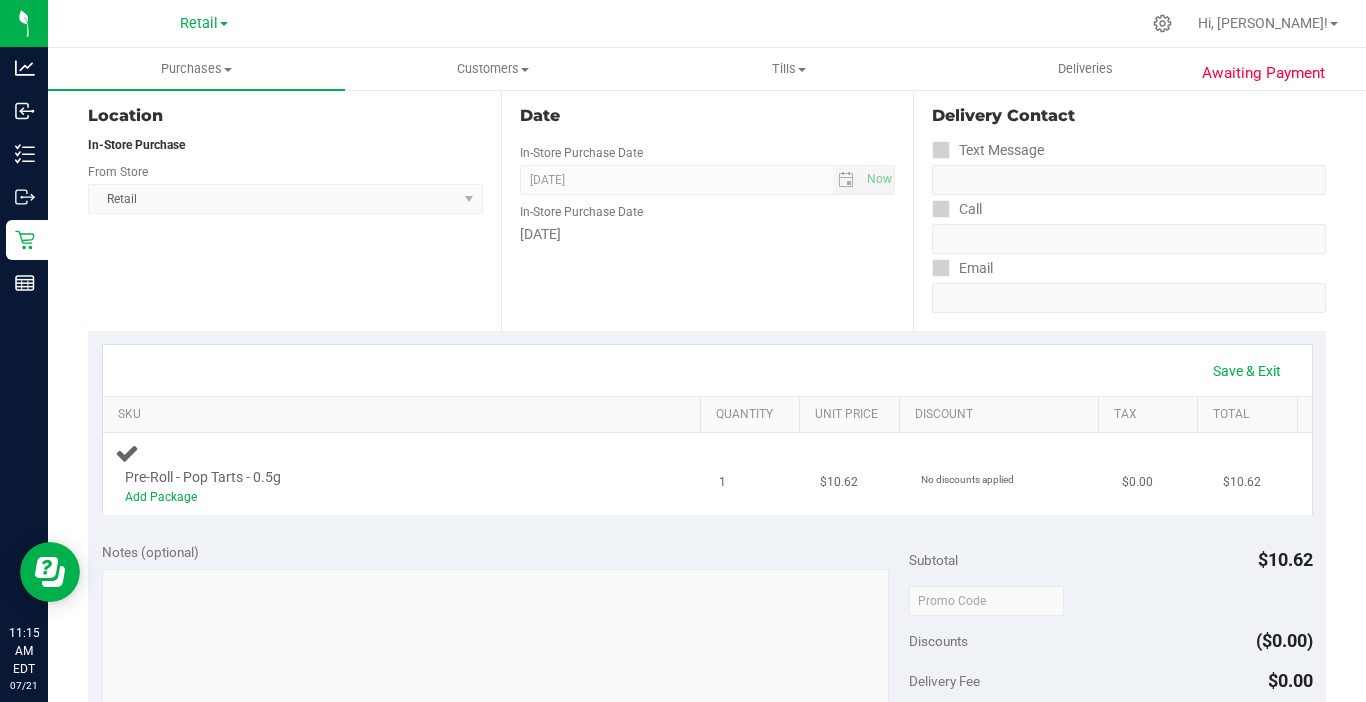 click on "Pre-Roll - Pop Tarts - 0.5g
Add Package" at bounding box center [405, 474] 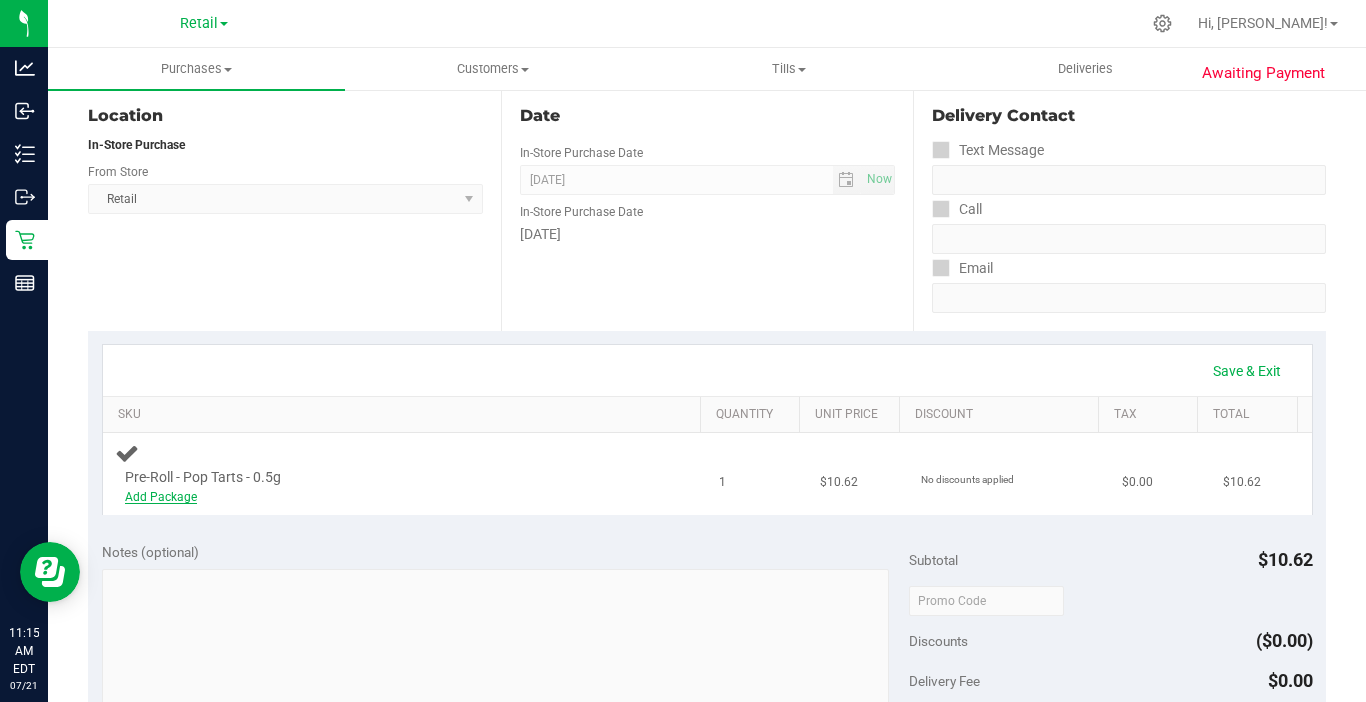 click on "Add Package" at bounding box center (161, 497) 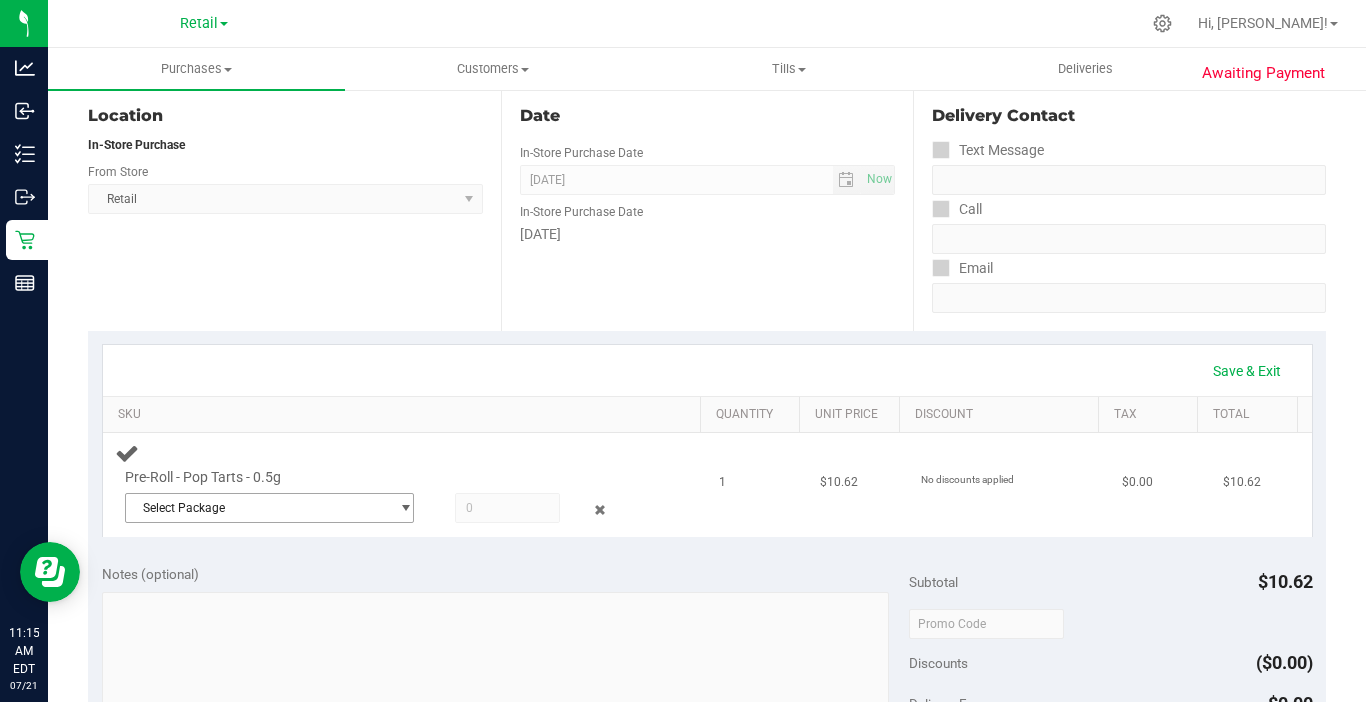 click on "Select Package" at bounding box center (257, 508) 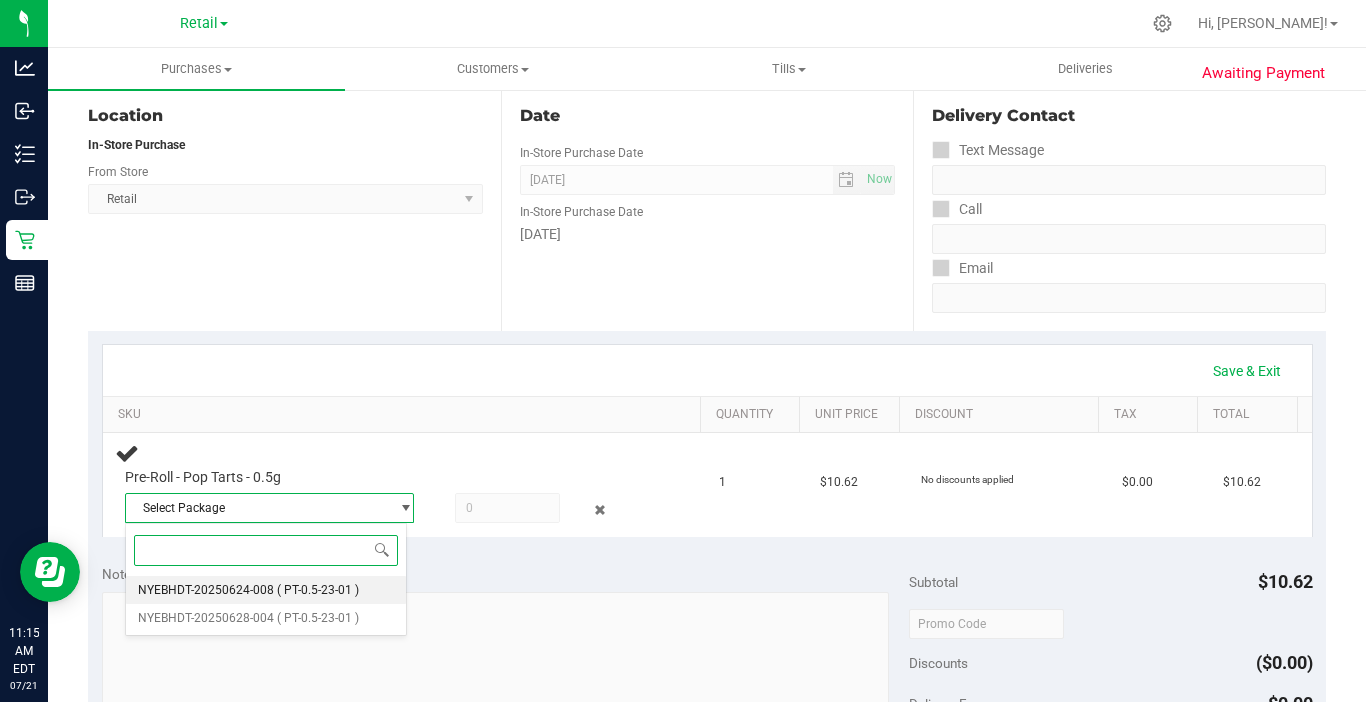 drag, startPoint x: 215, startPoint y: 590, endPoint x: 265, endPoint y: 590, distance: 50 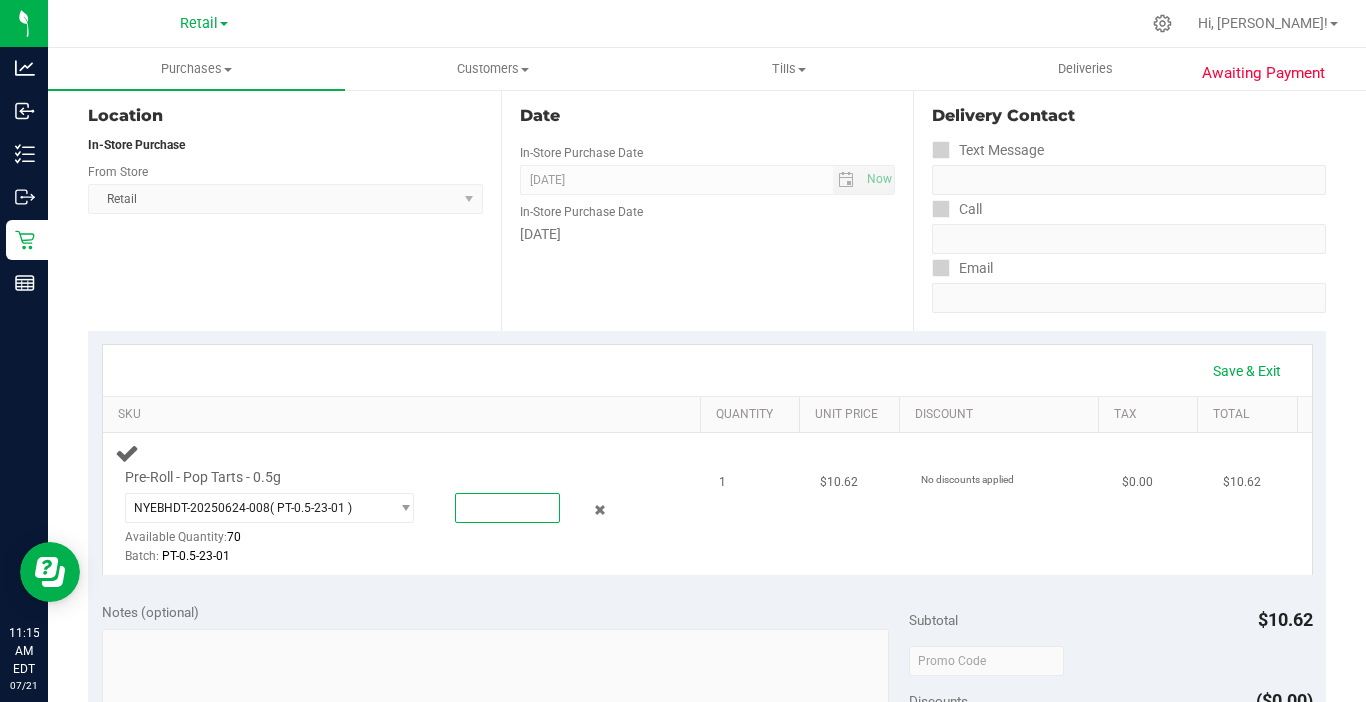 click at bounding box center (507, 508) 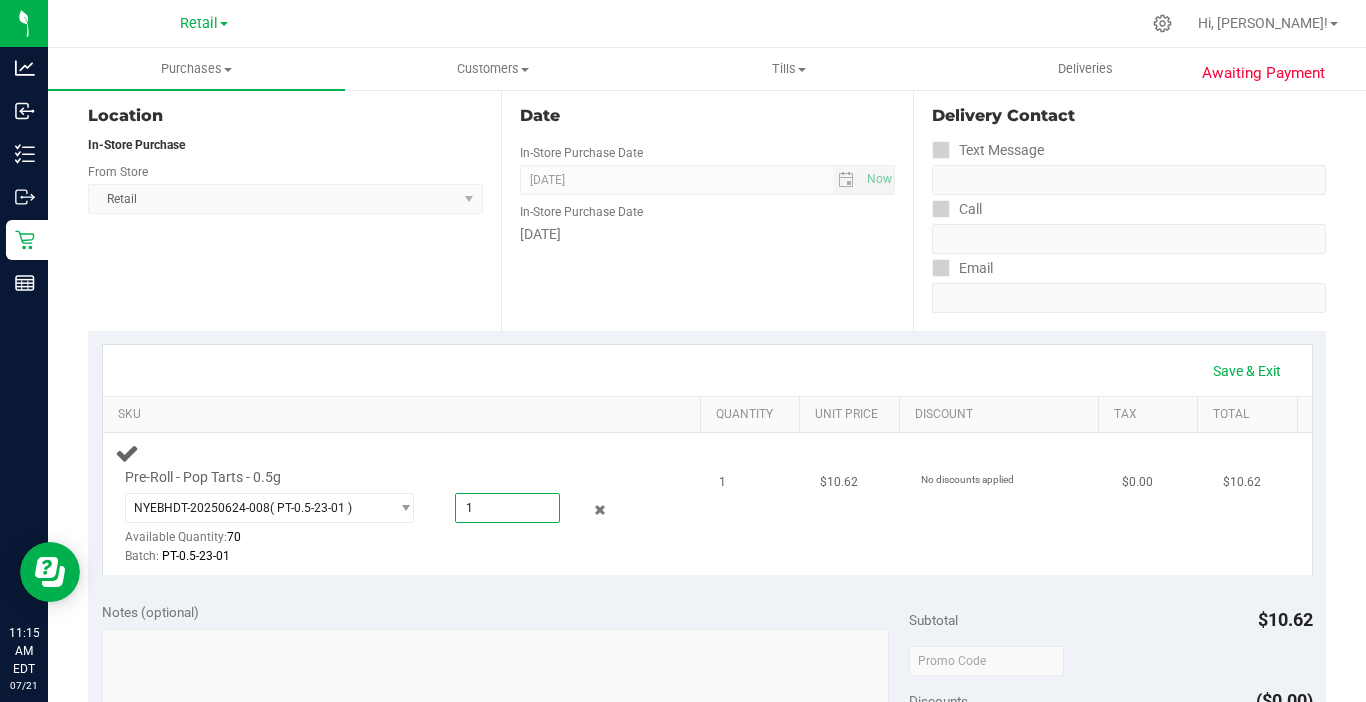 type on "1.0000" 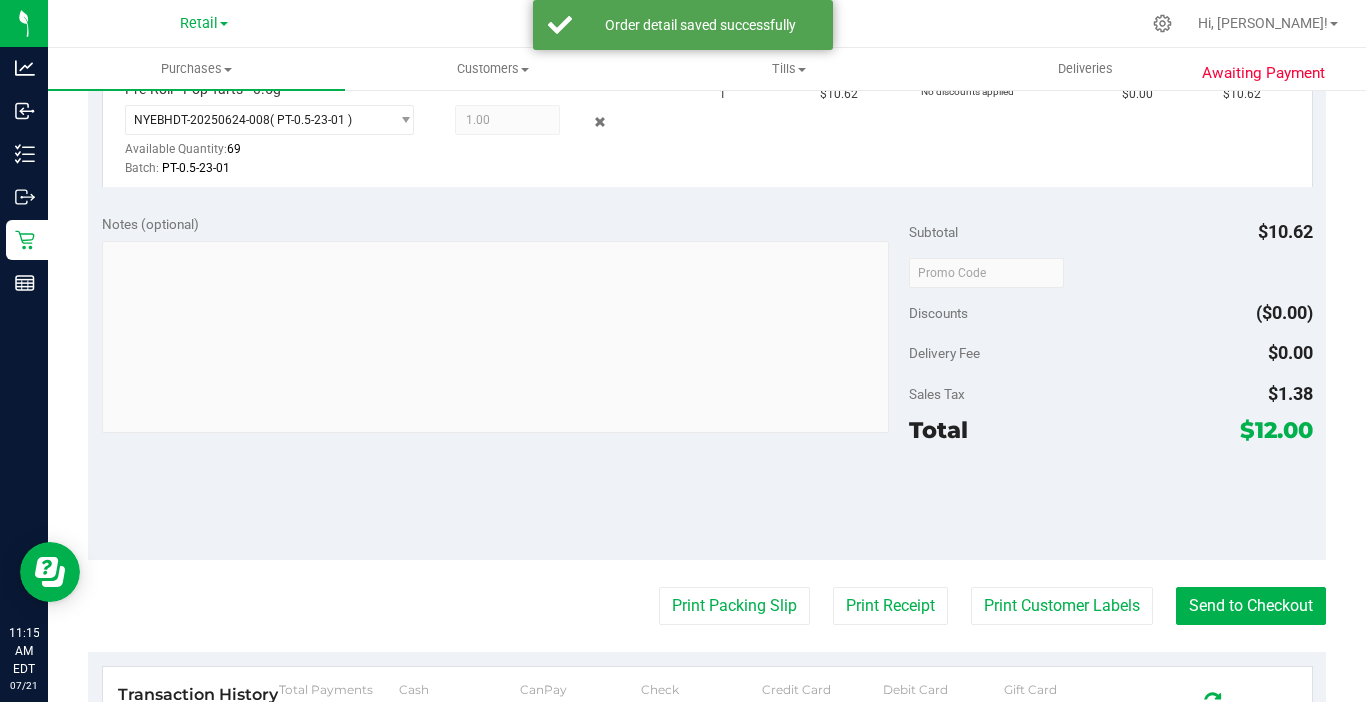 scroll, scrollTop: 700, scrollLeft: 0, axis: vertical 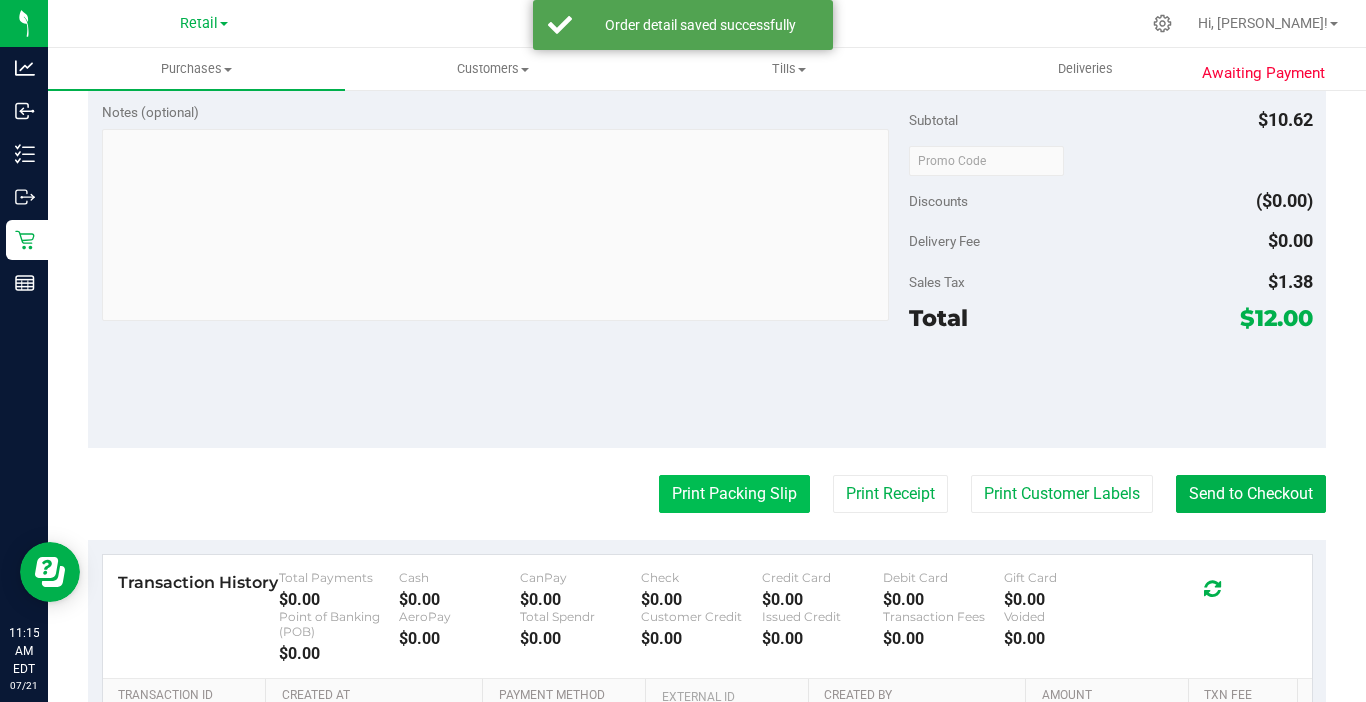 click on "Print Packing Slip" at bounding box center (734, 494) 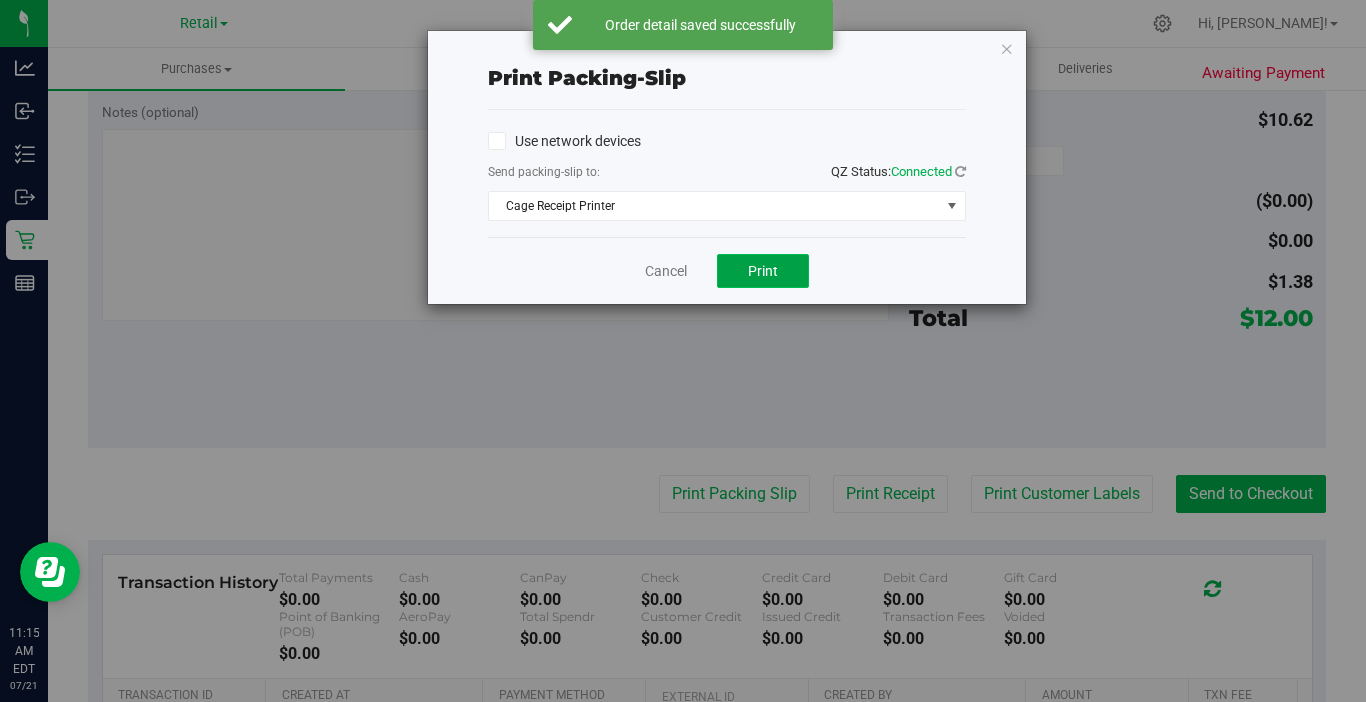 click on "Print" at bounding box center [763, 271] 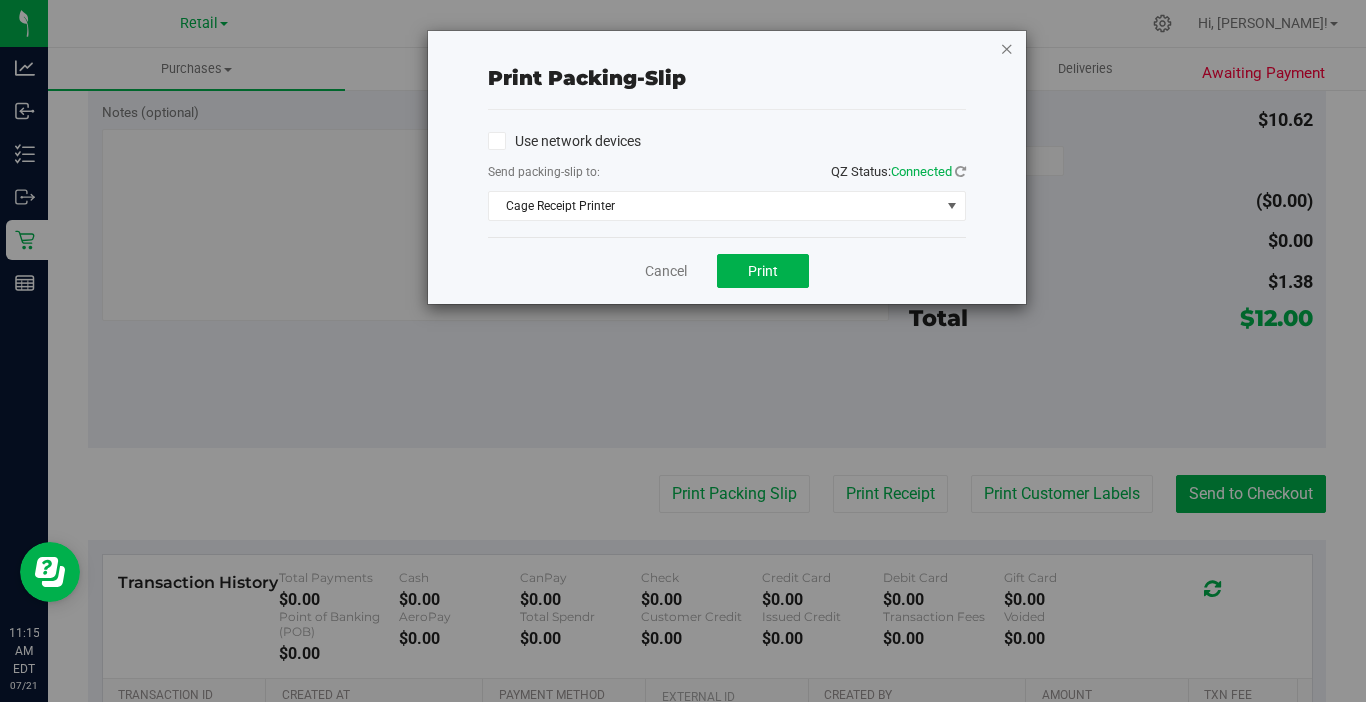 click at bounding box center [1007, 48] 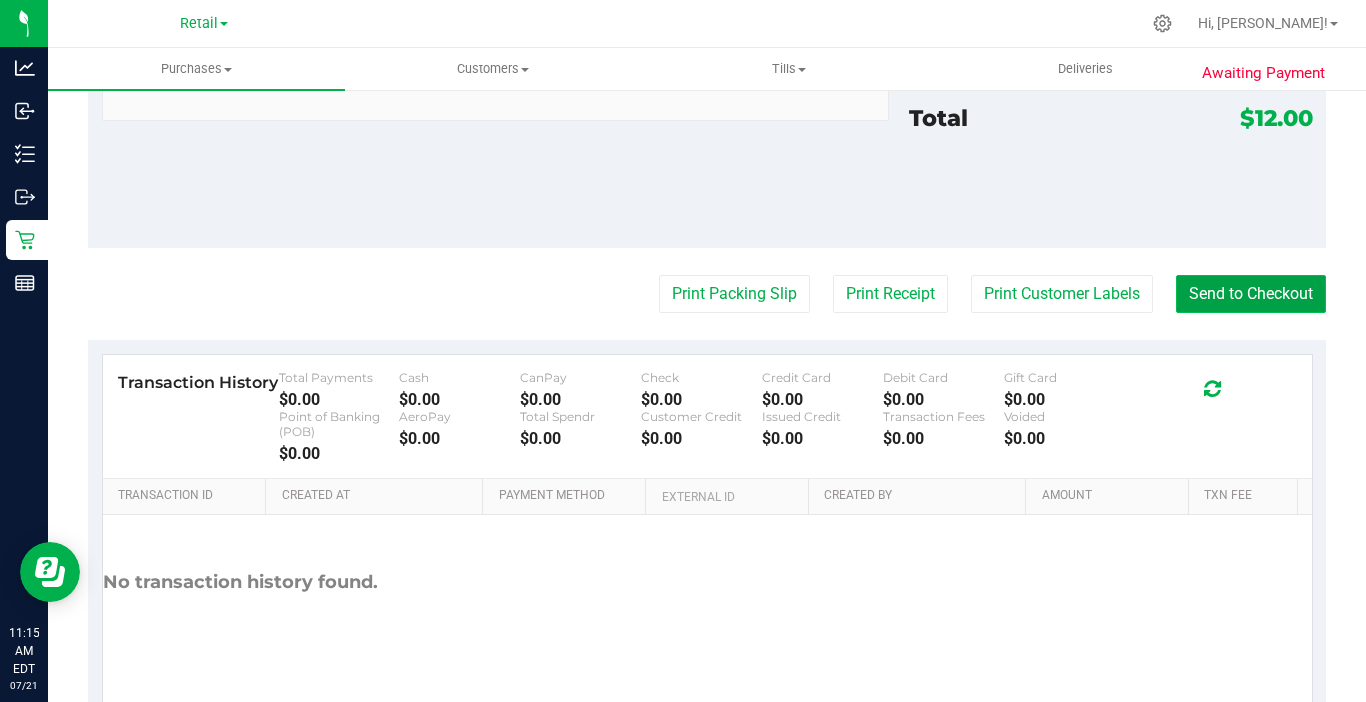 click on "Send to Checkout" at bounding box center (1251, 294) 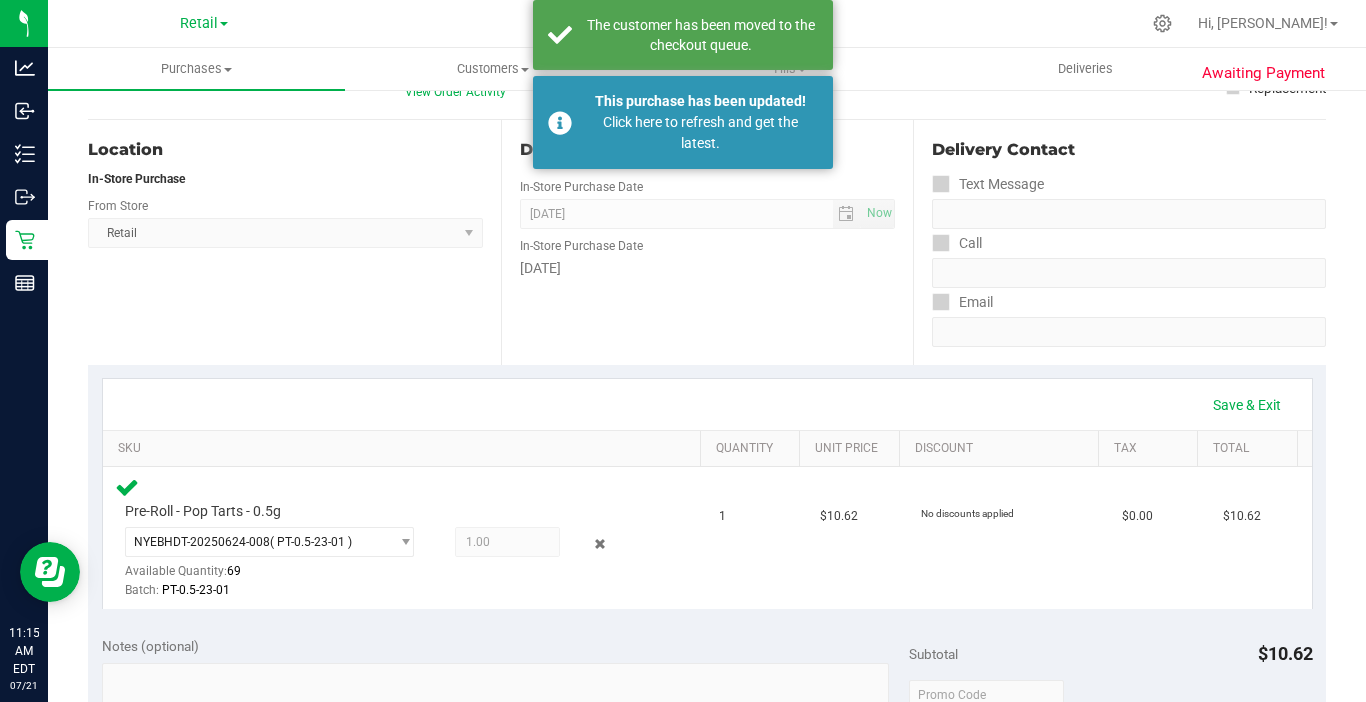 scroll, scrollTop: 0, scrollLeft: 0, axis: both 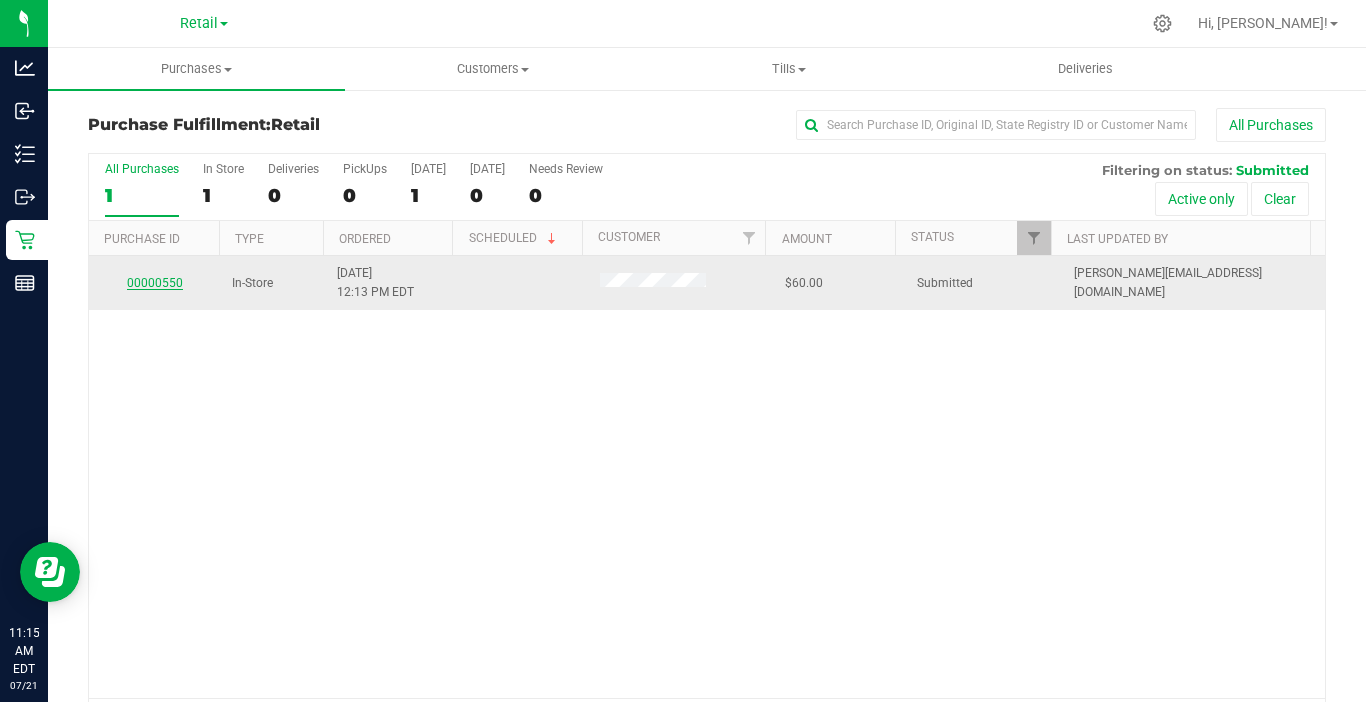click on "00000550" at bounding box center (155, 283) 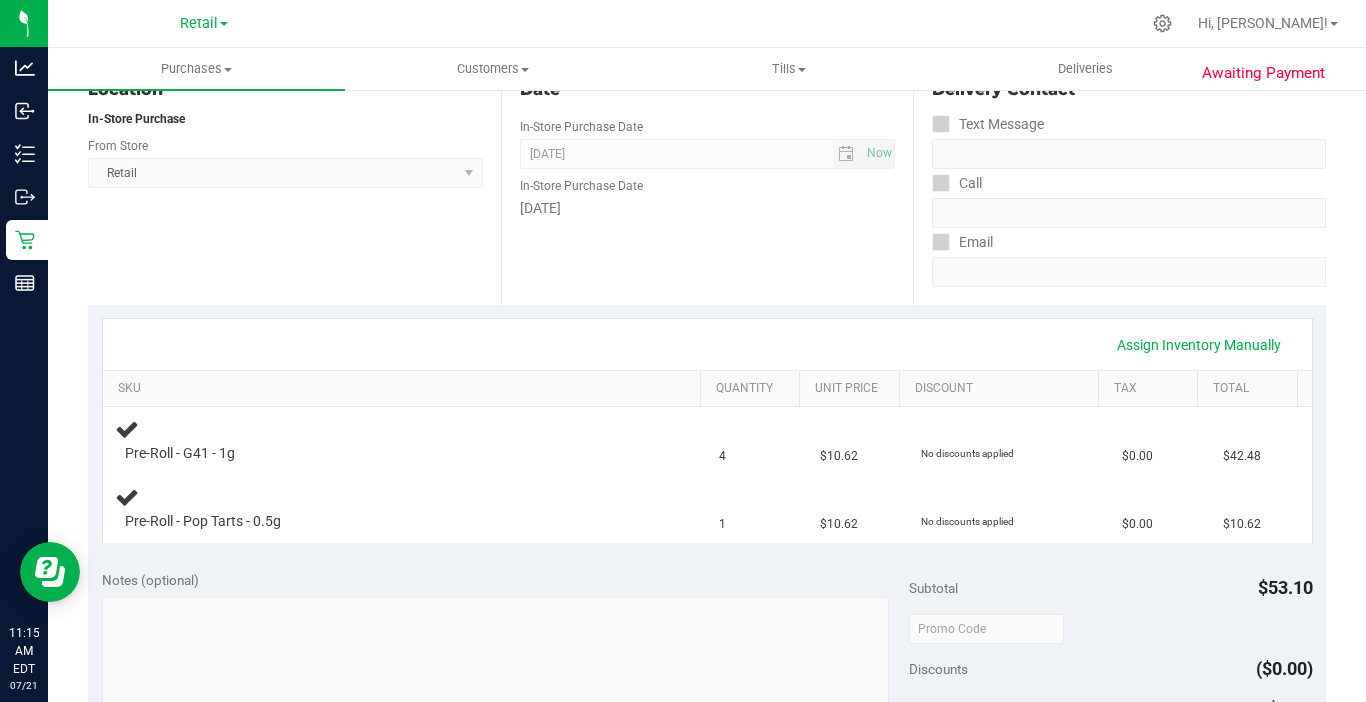 scroll, scrollTop: 200, scrollLeft: 0, axis: vertical 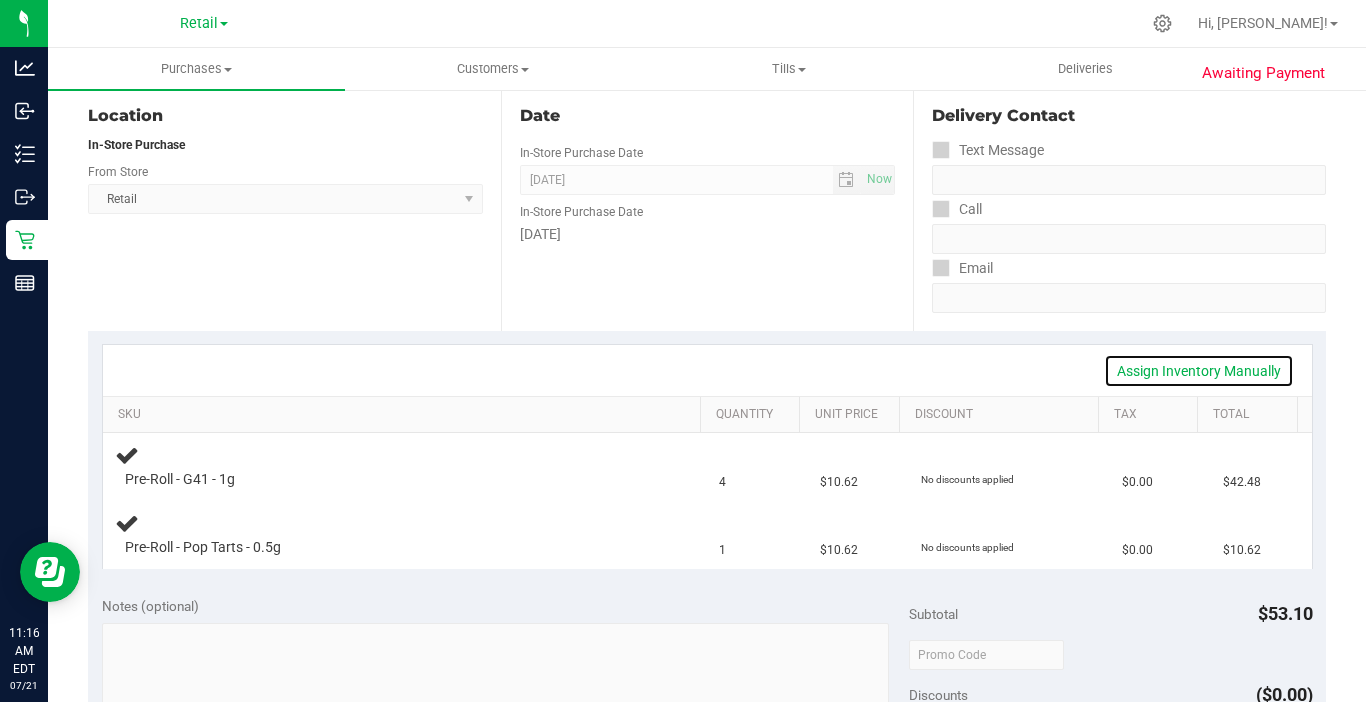 click on "Assign Inventory Manually" at bounding box center (1199, 371) 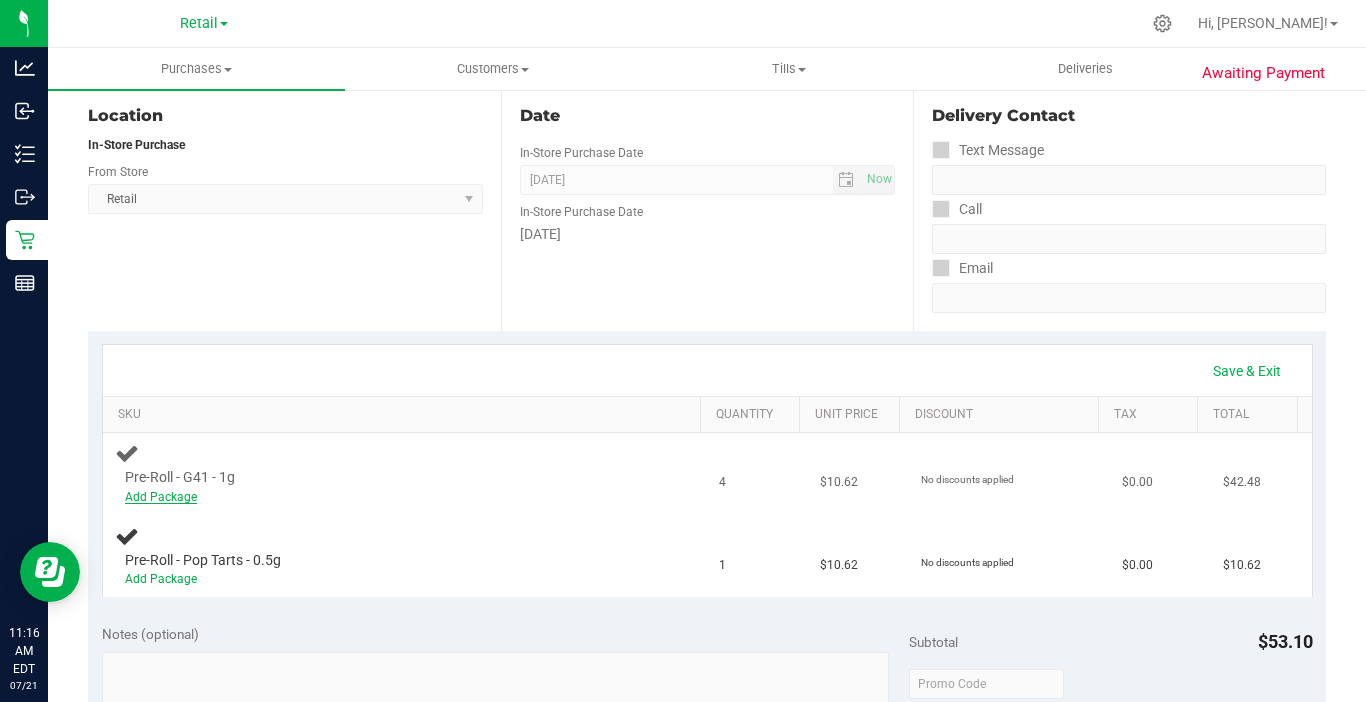 click on "Add Package" at bounding box center [161, 497] 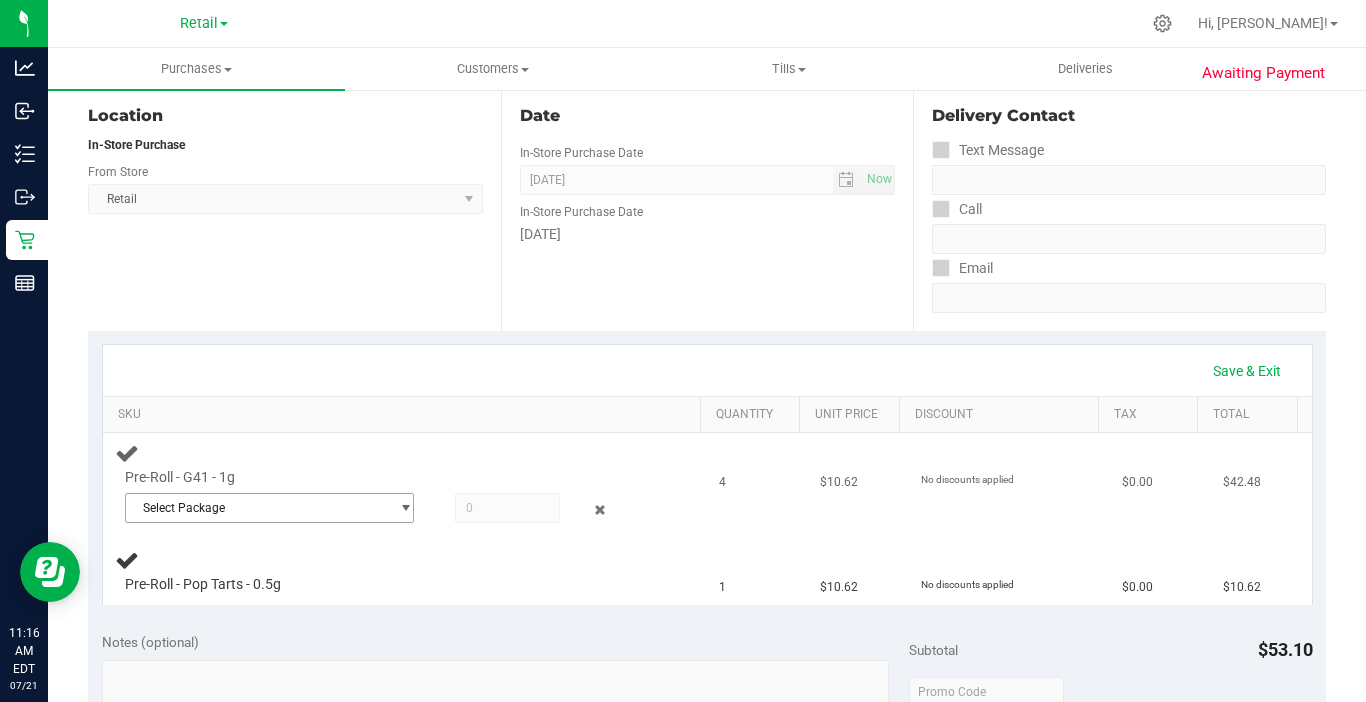 click on "Select Package" at bounding box center (257, 508) 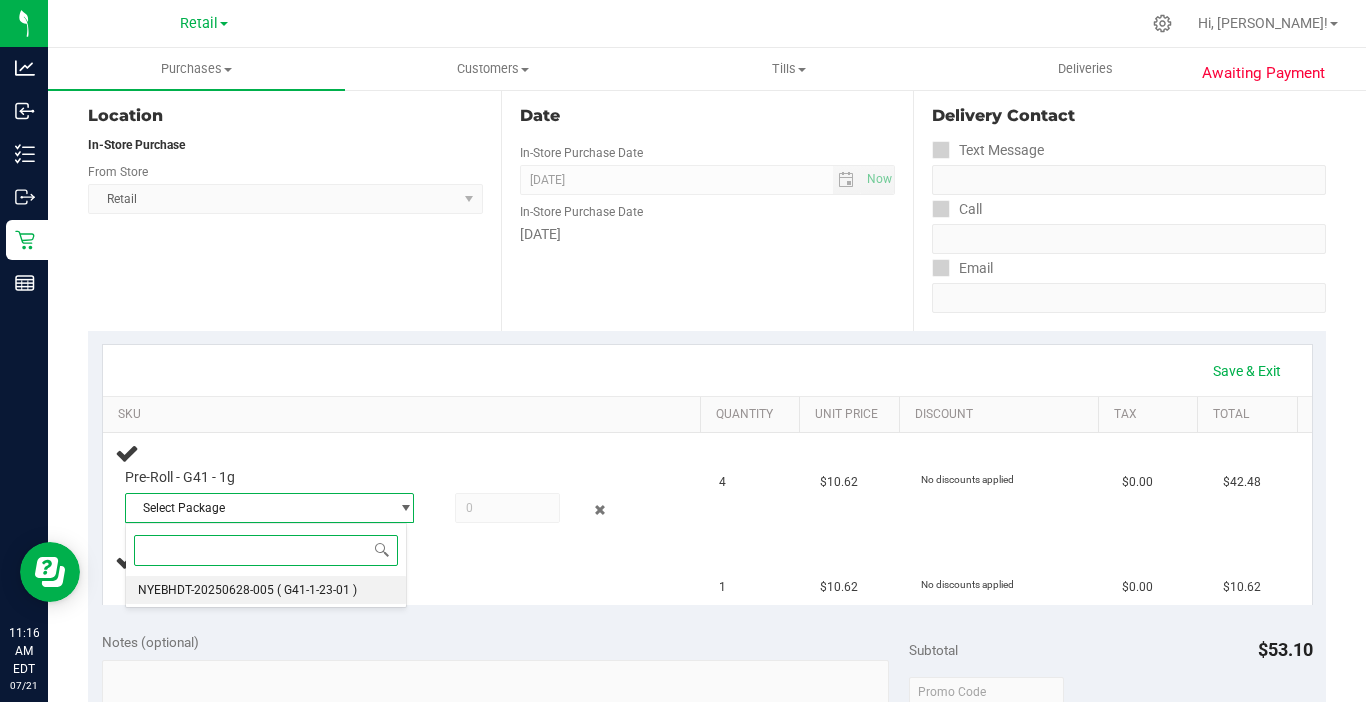 click on "NYEBHDT-20250628-005
(
G41-1-23-01
)" at bounding box center (266, 590) 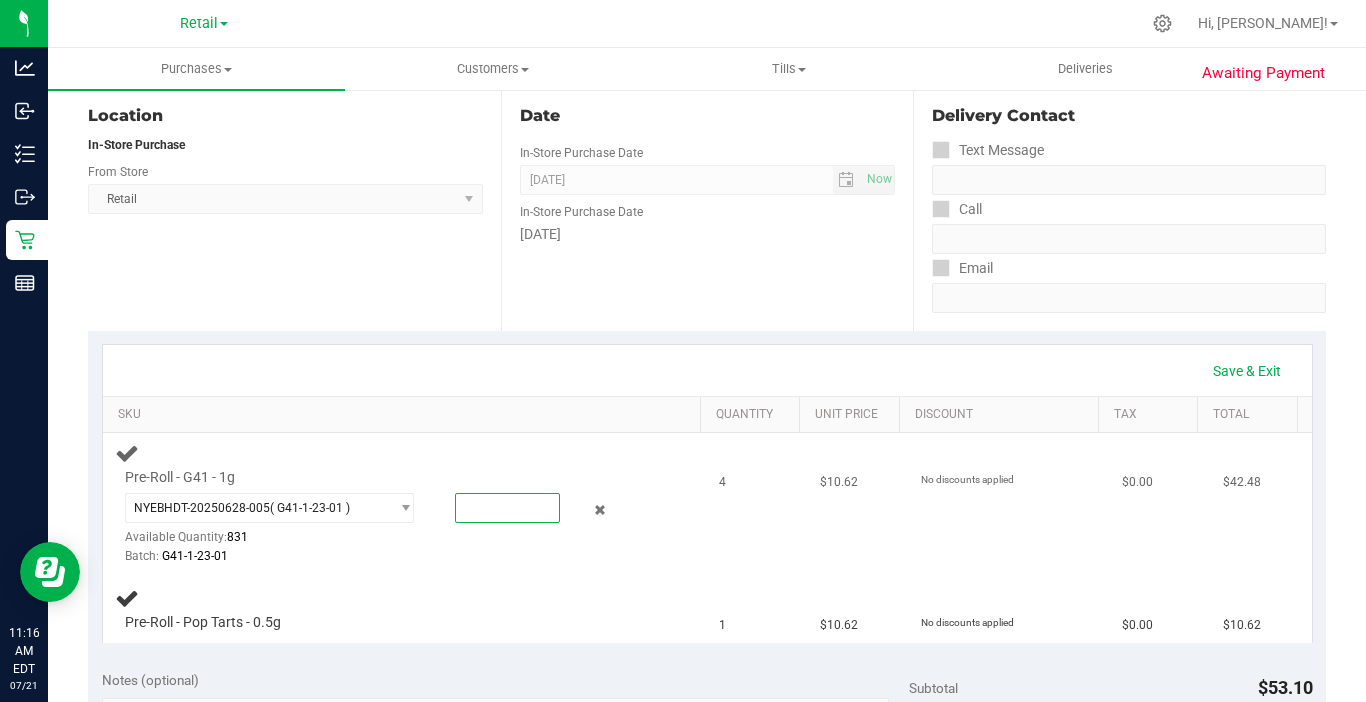 click at bounding box center (507, 508) 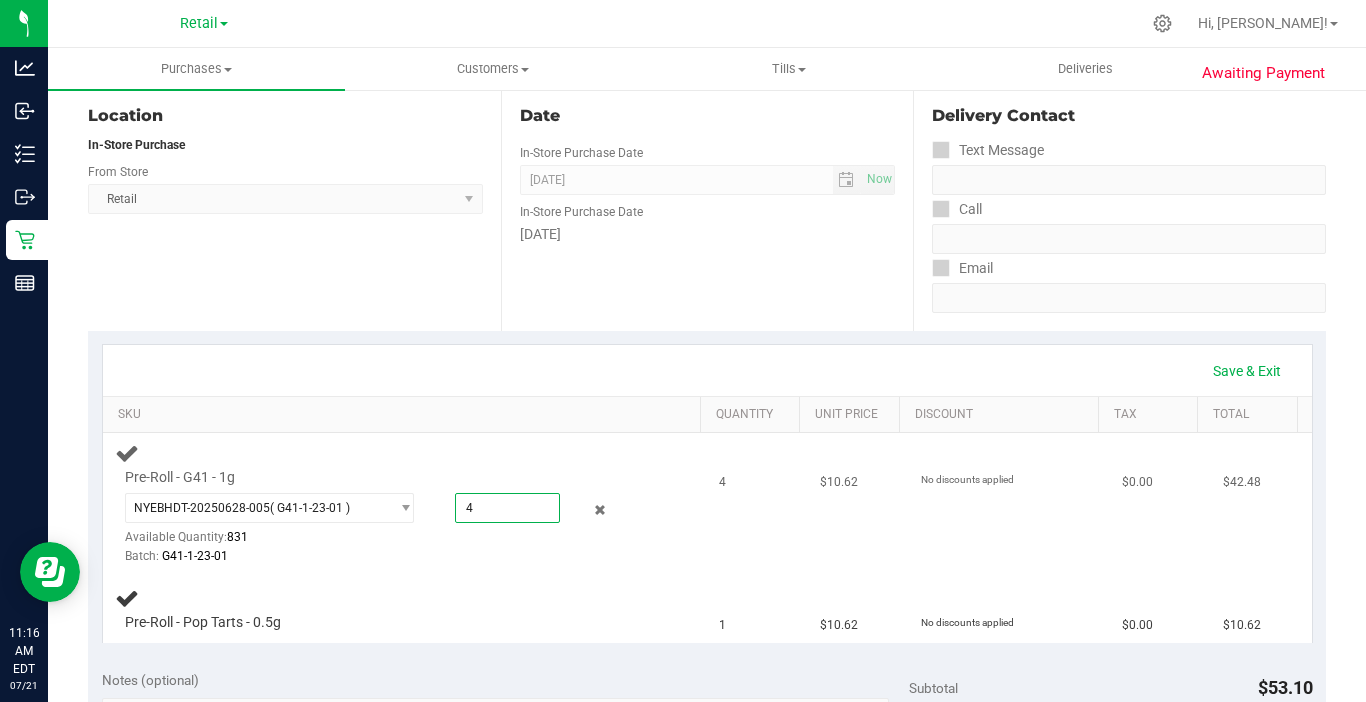 type on "4.0000" 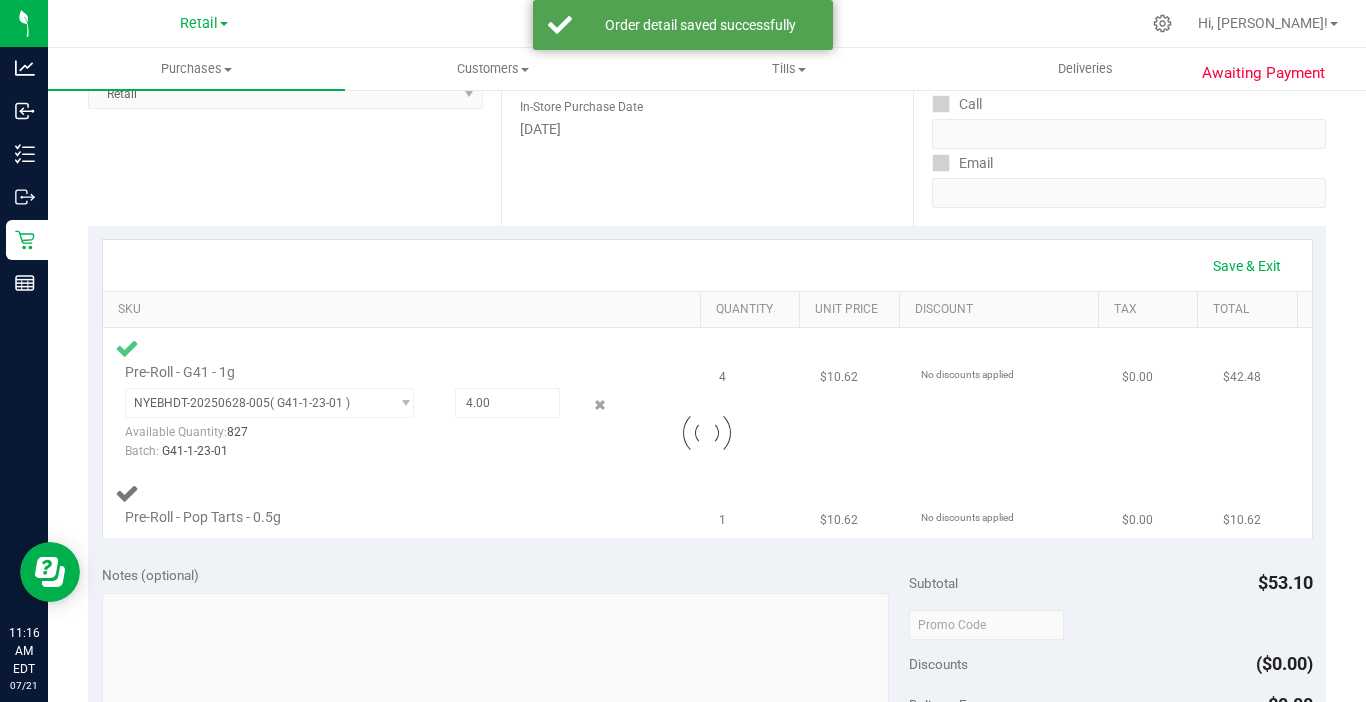 scroll, scrollTop: 500, scrollLeft: 0, axis: vertical 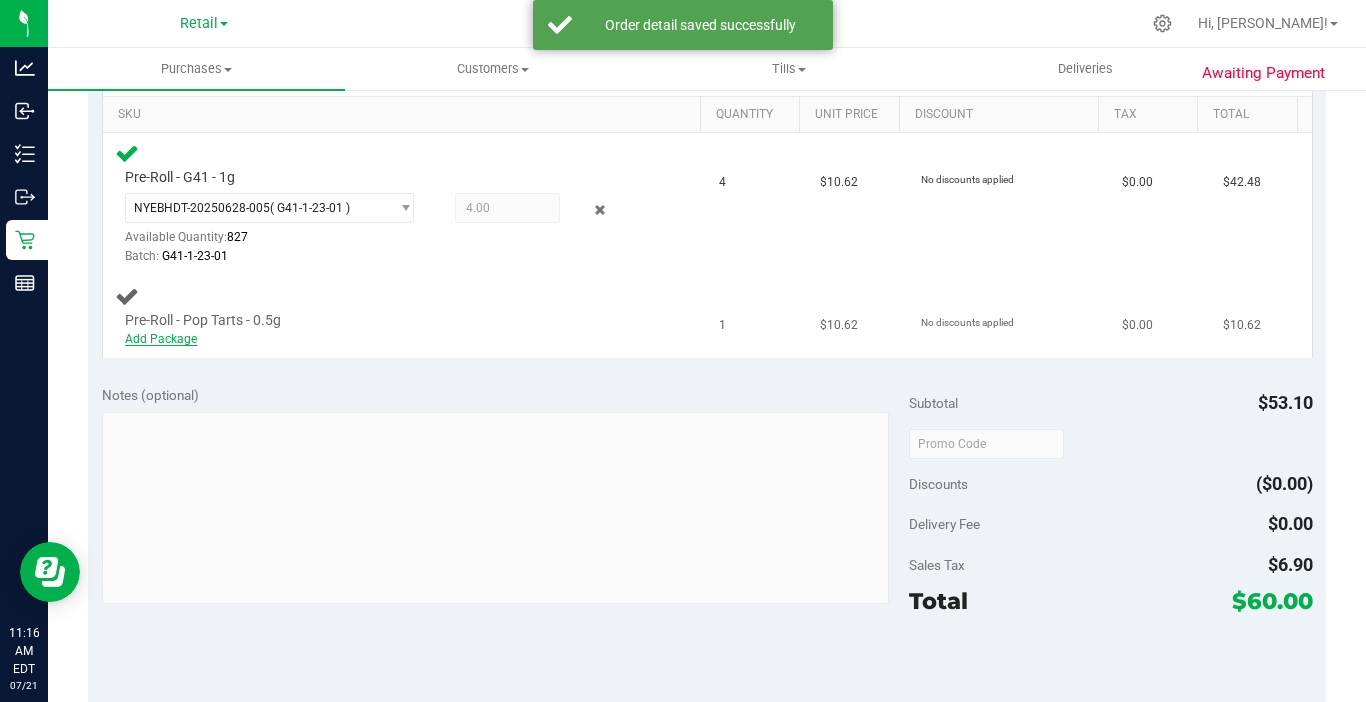 click on "Add Package" at bounding box center [161, 339] 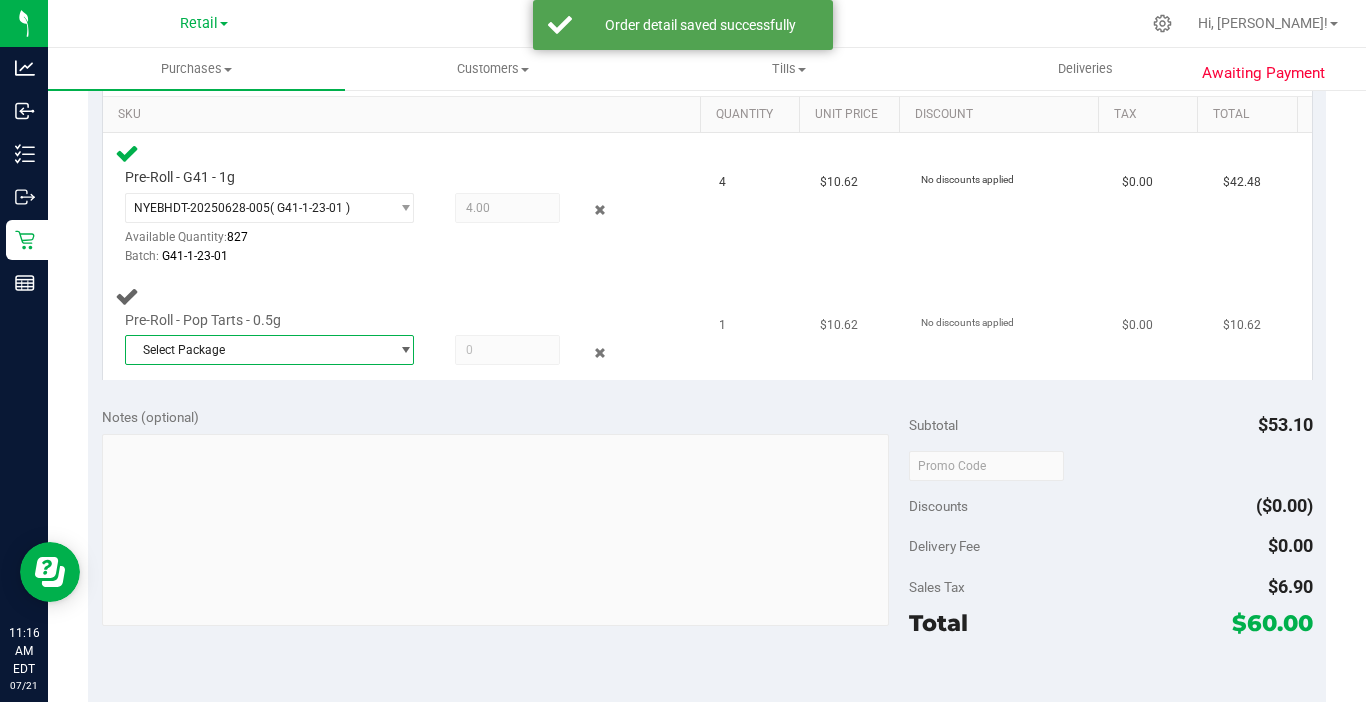 click on "Select Package" at bounding box center [257, 350] 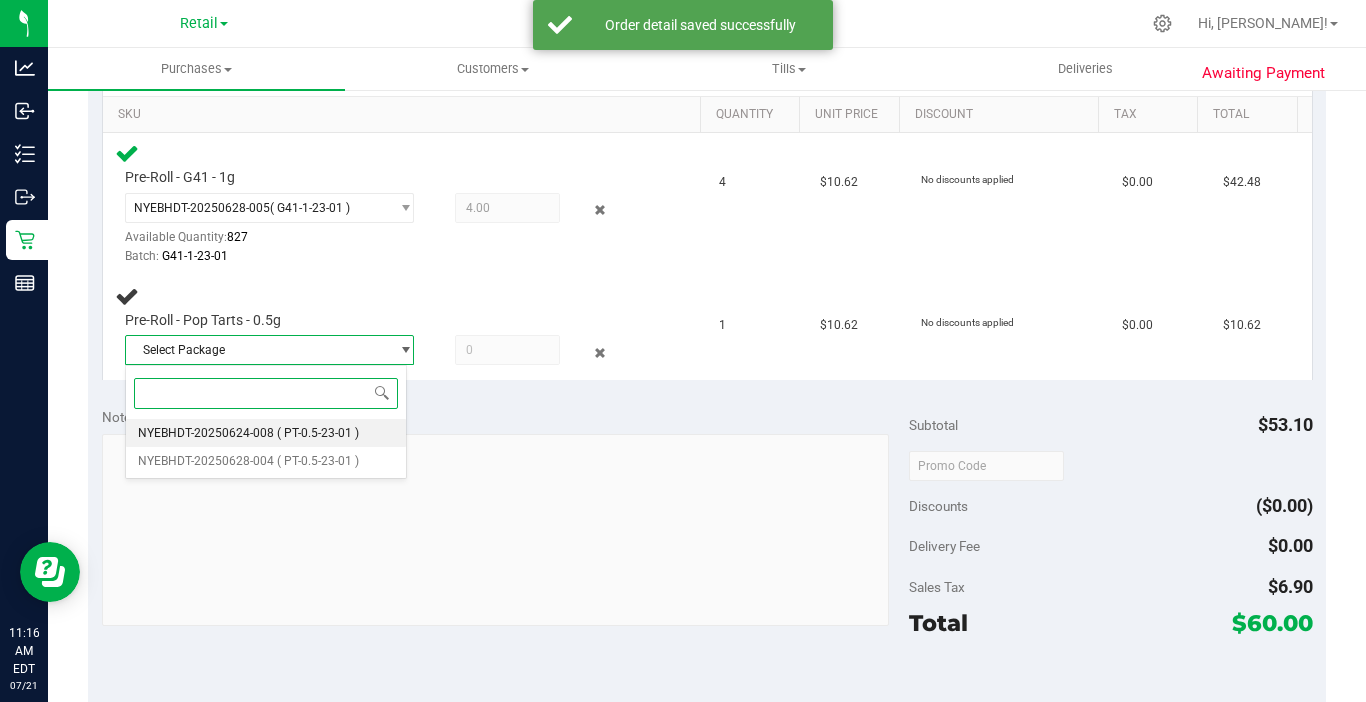 drag, startPoint x: 204, startPoint y: 429, endPoint x: 304, endPoint y: 412, distance: 101.43471 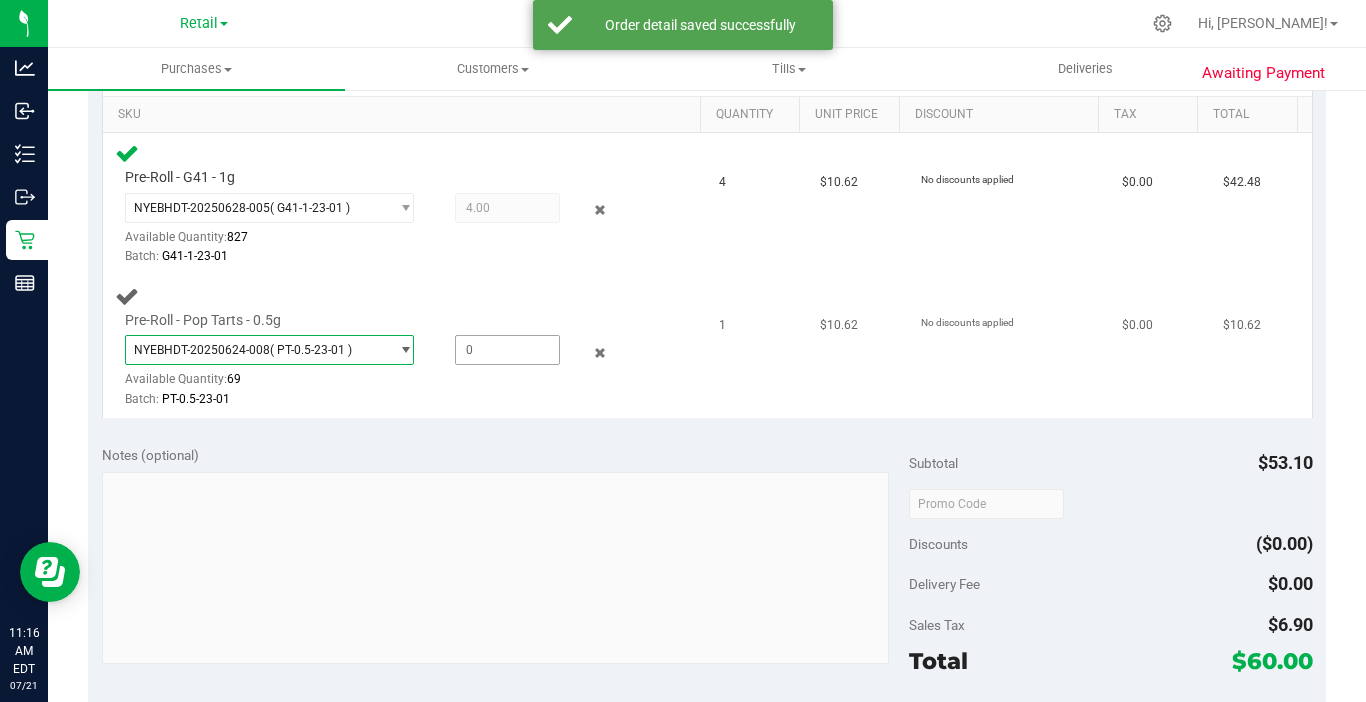 click at bounding box center [507, 350] 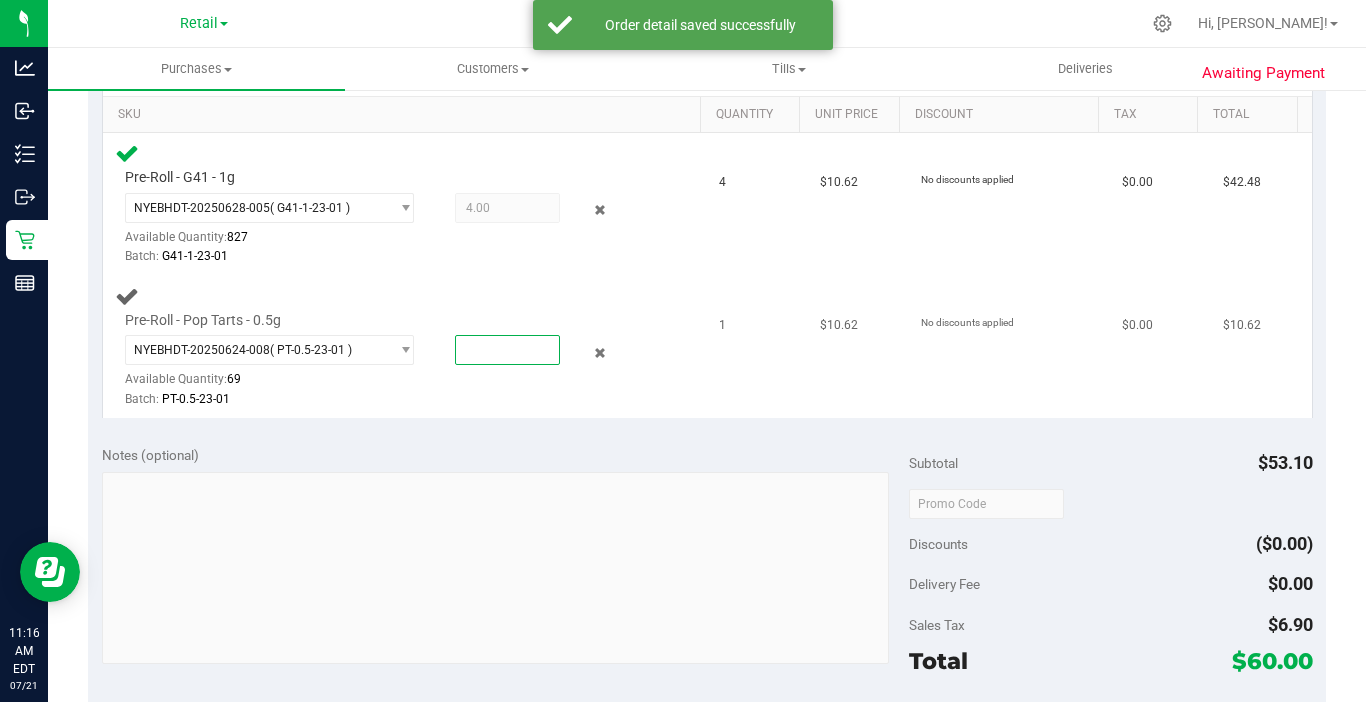 type on "1" 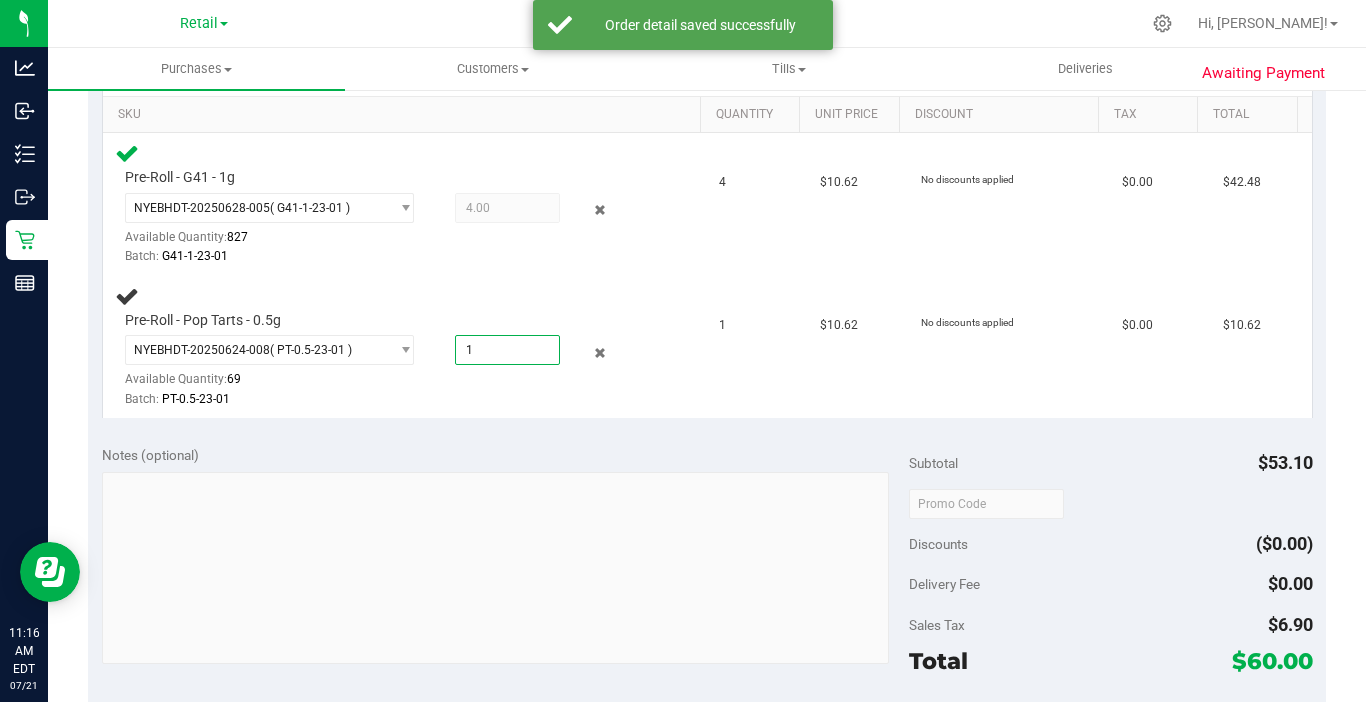 type on "1.0000" 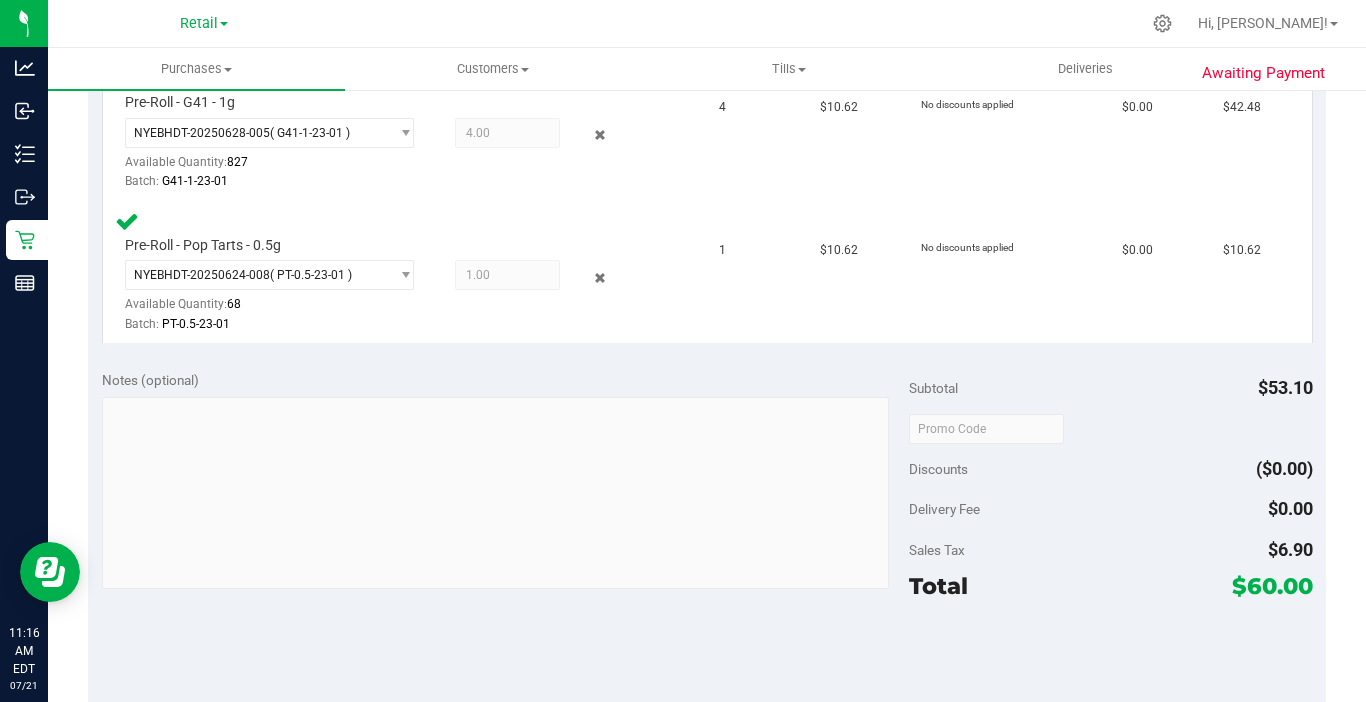 scroll, scrollTop: 800, scrollLeft: 0, axis: vertical 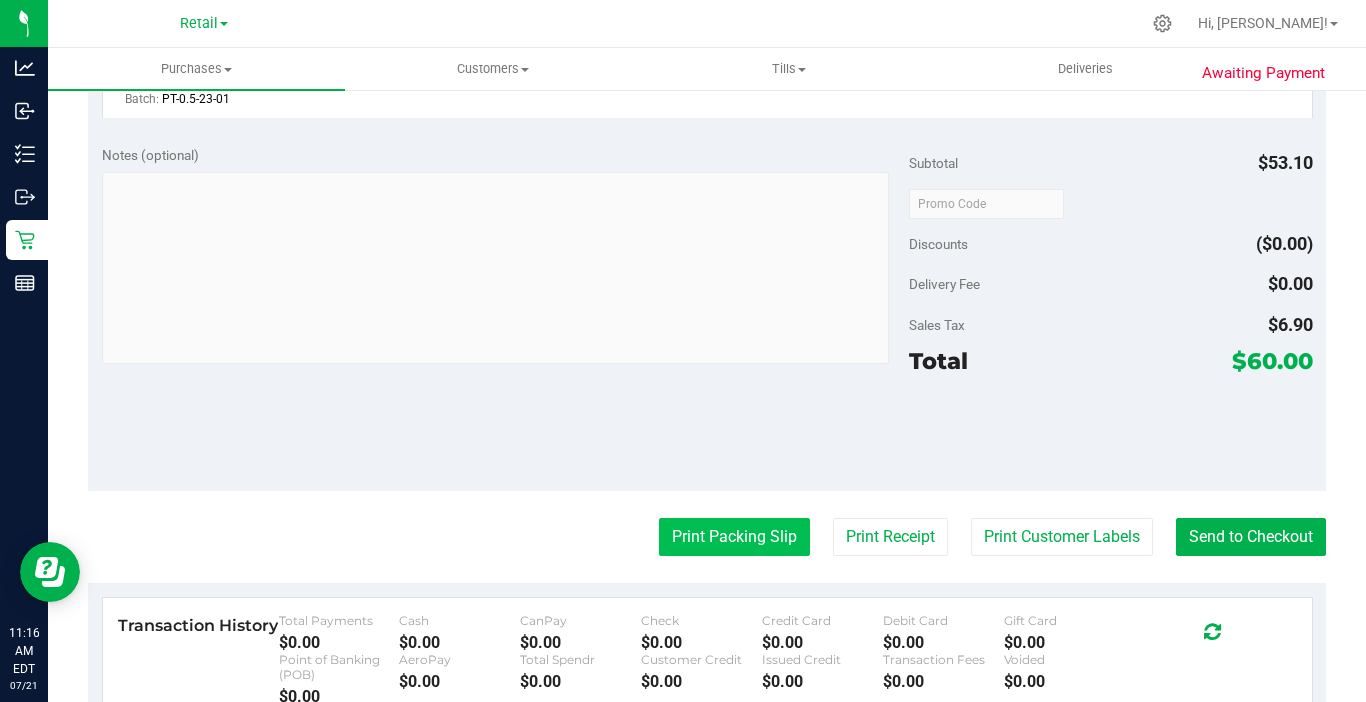 click on "Print Packing Slip" at bounding box center (734, 537) 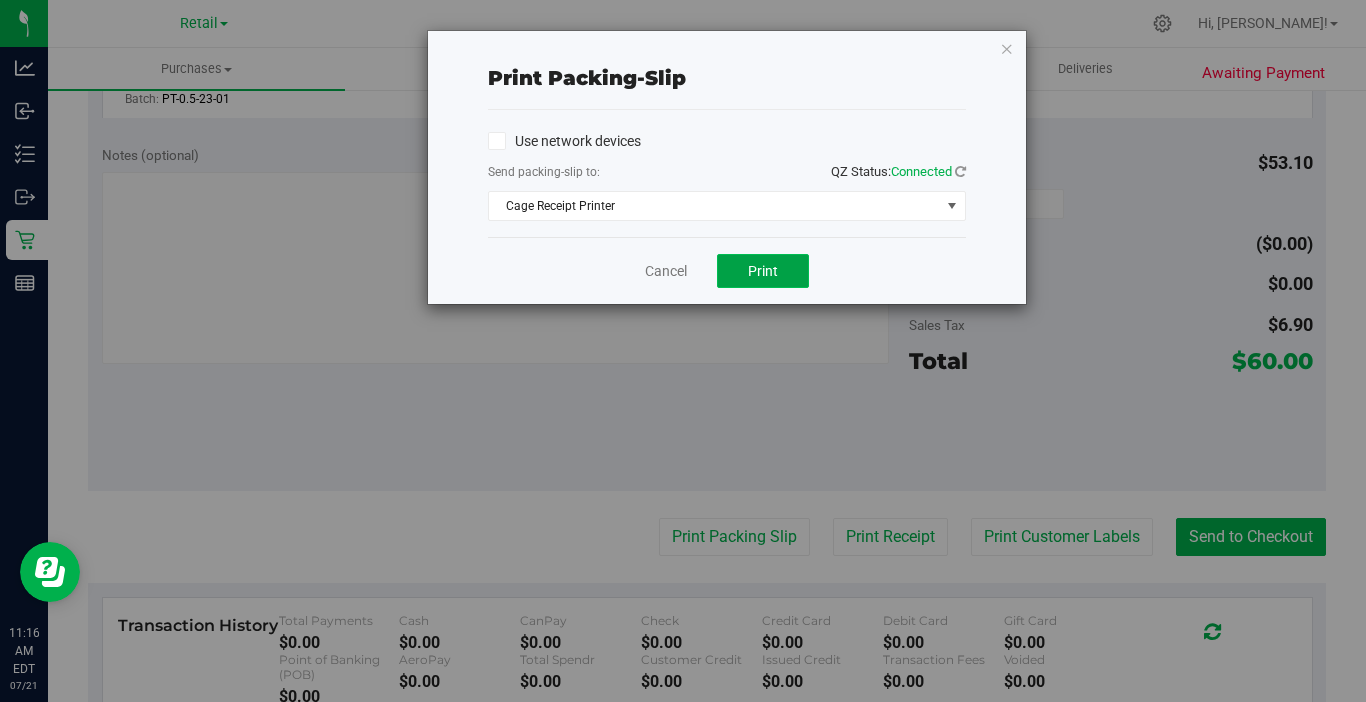 click on "Print" at bounding box center (763, 271) 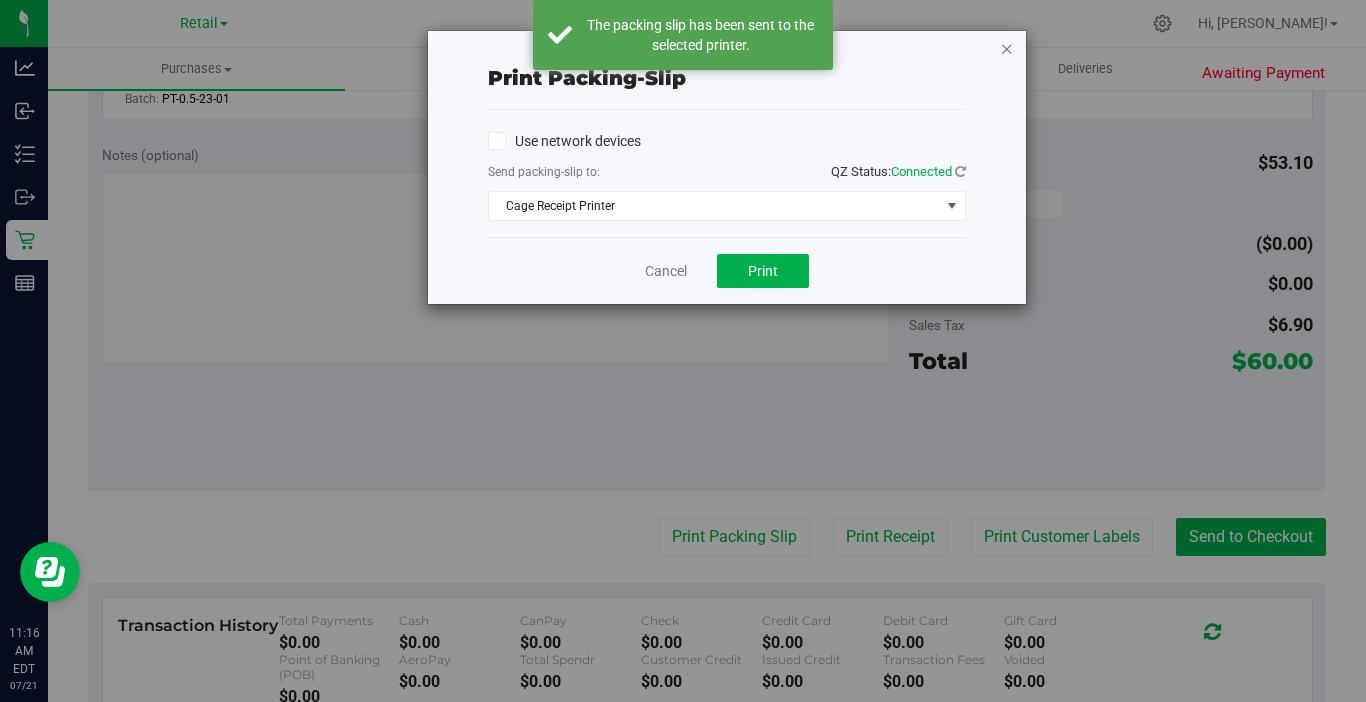 click at bounding box center (1007, 48) 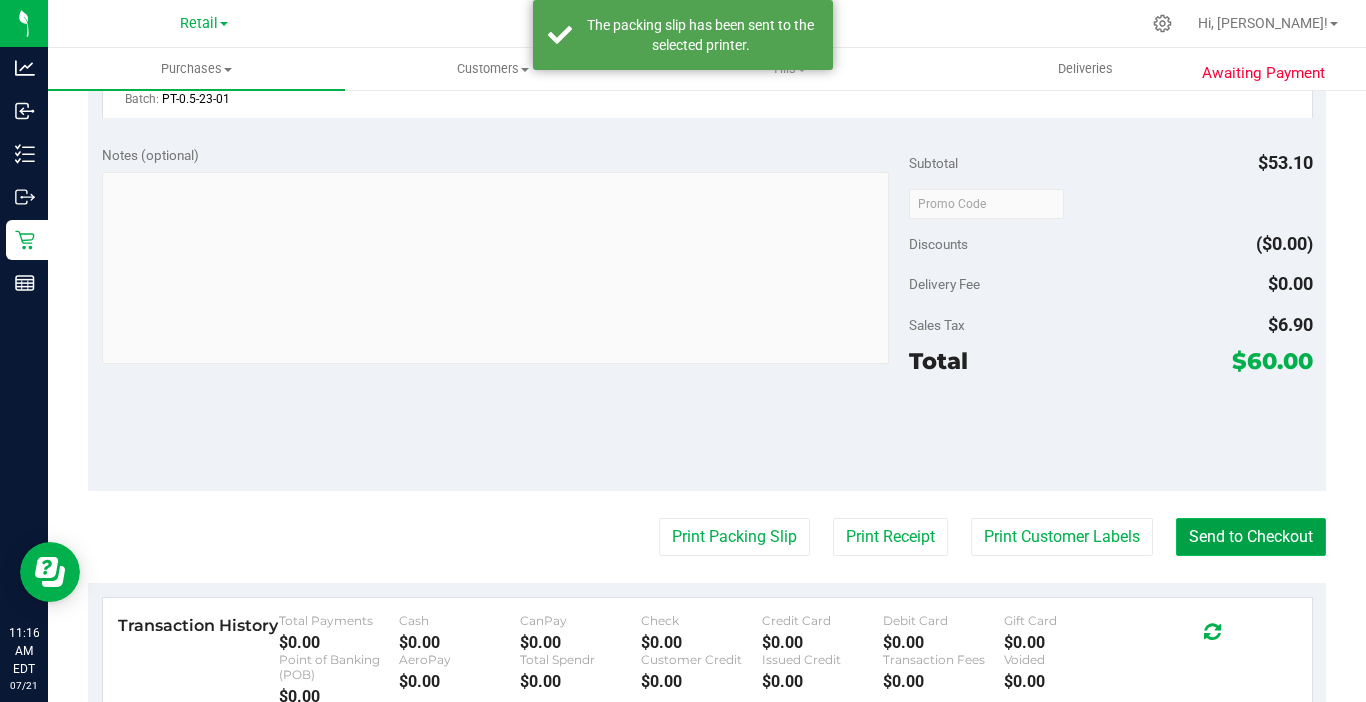 click on "Send to Checkout" at bounding box center (1251, 537) 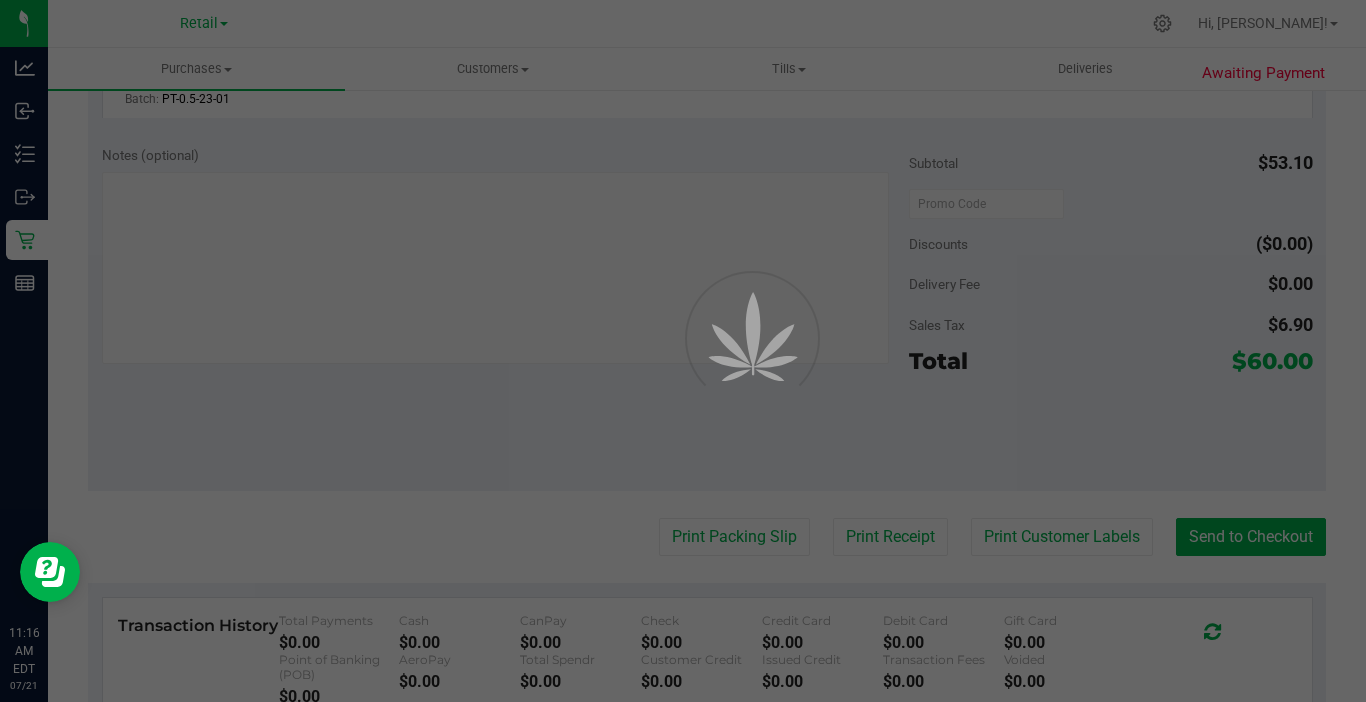 scroll, scrollTop: 0, scrollLeft: 0, axis: both 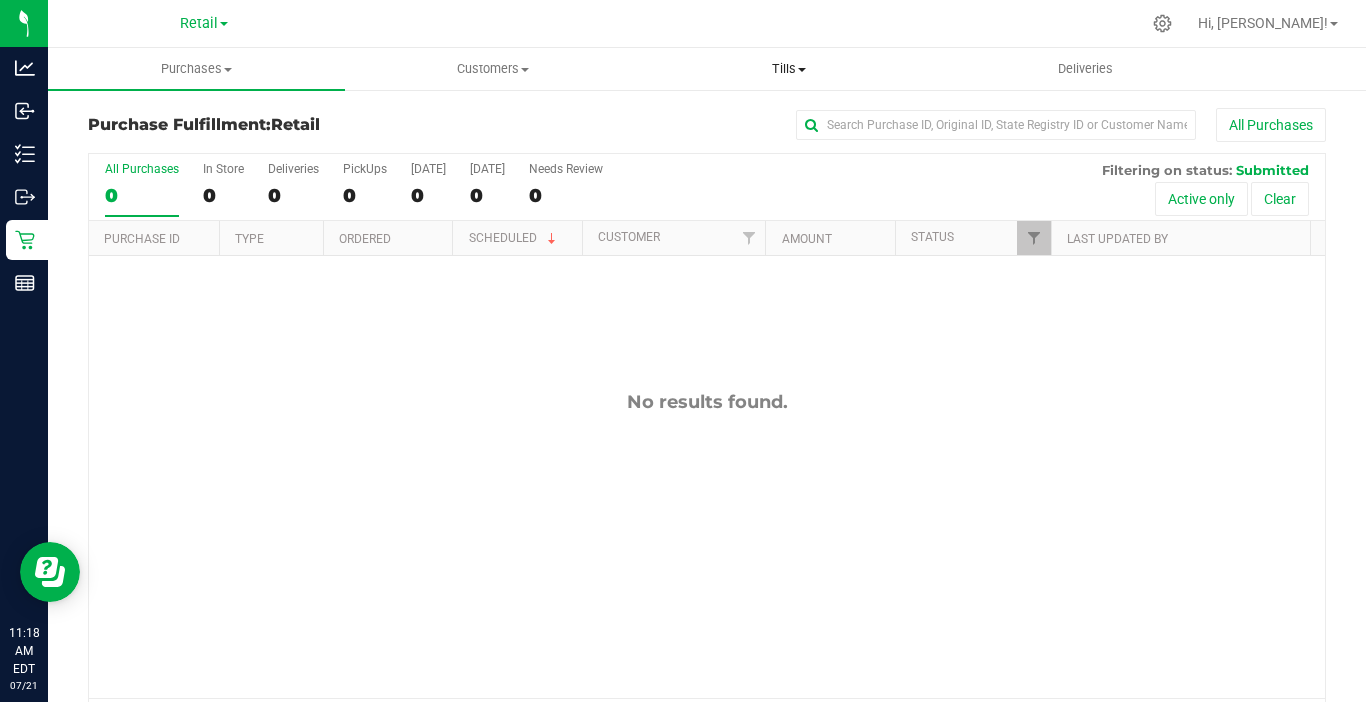 click on "Tills
Manage tills
Reconcile e-payments" at bounding box center [789, 69] 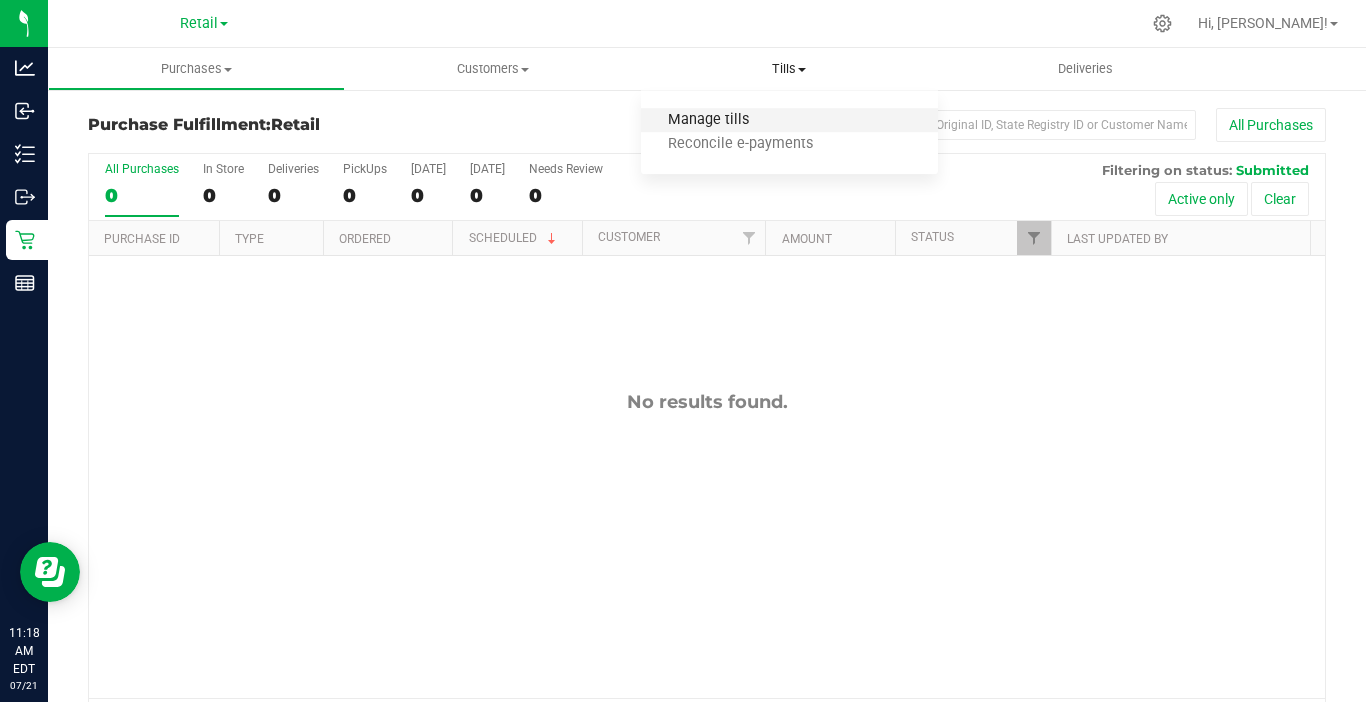 click on "Manage tills" at bounding box center (708, 120) 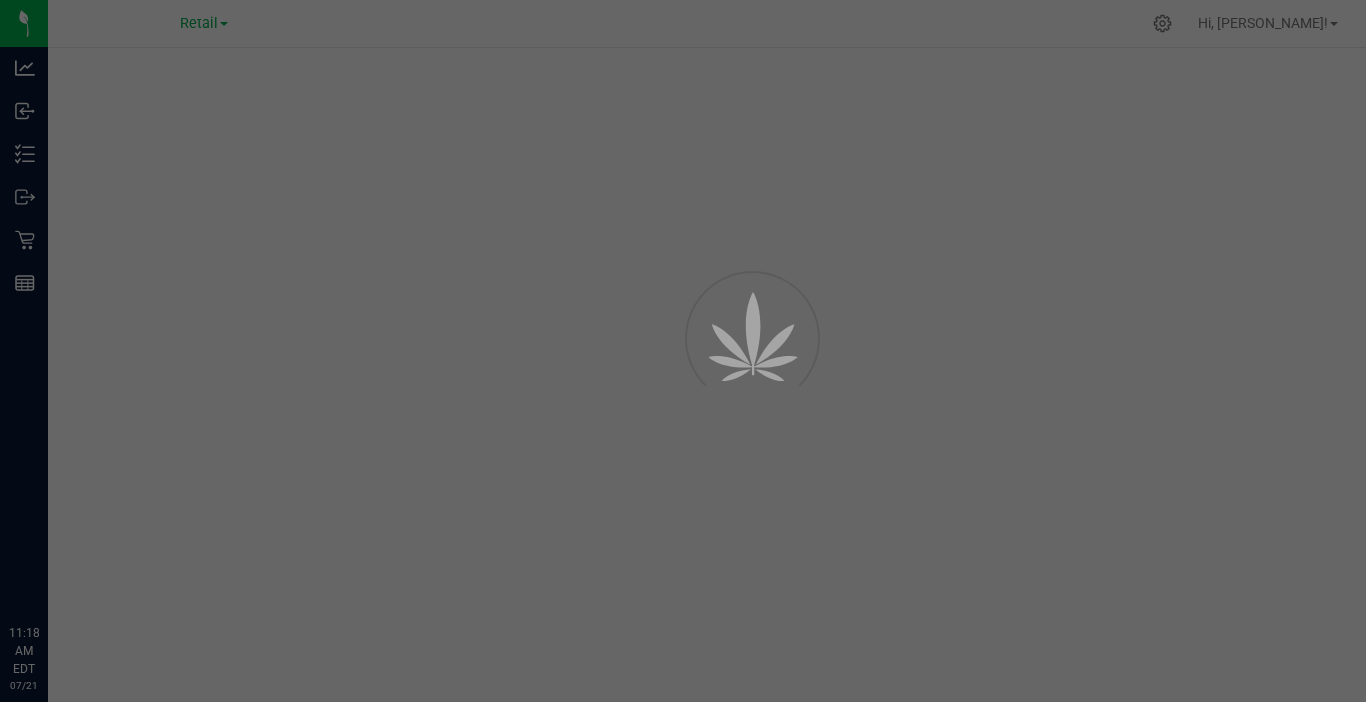 scroll, scrollTop: 0, scrollLeft: 0, axis: both 